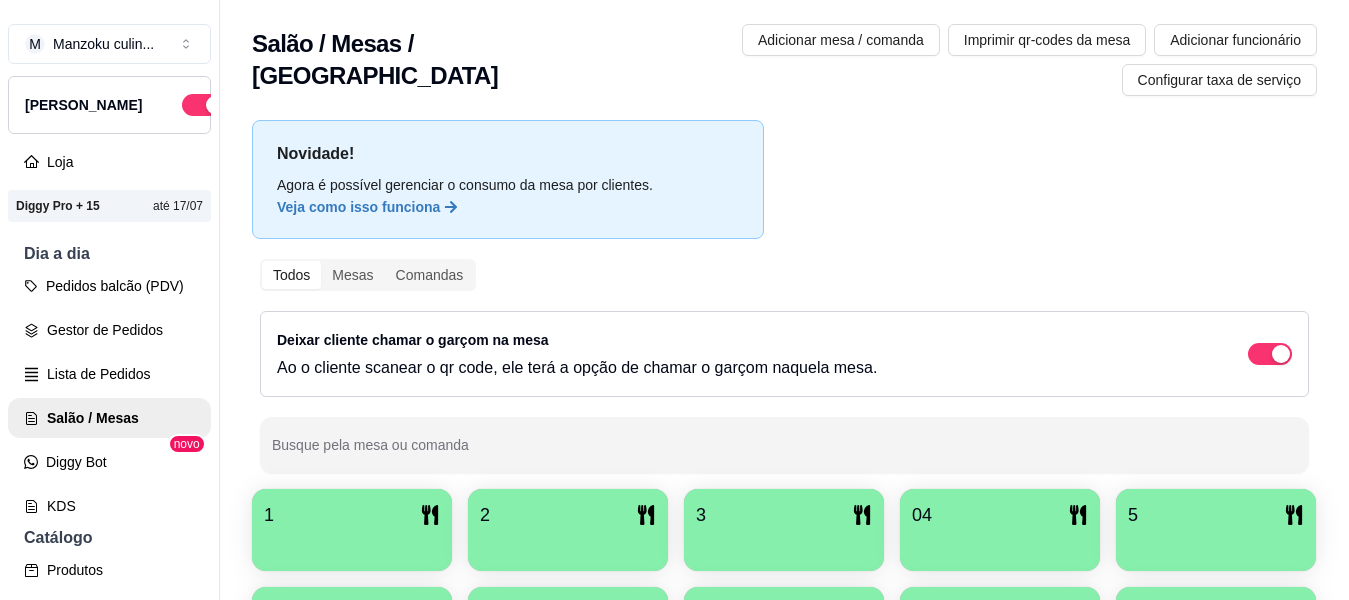 scroll, scrollTop: 0, scrollLeft: 0, axis: both 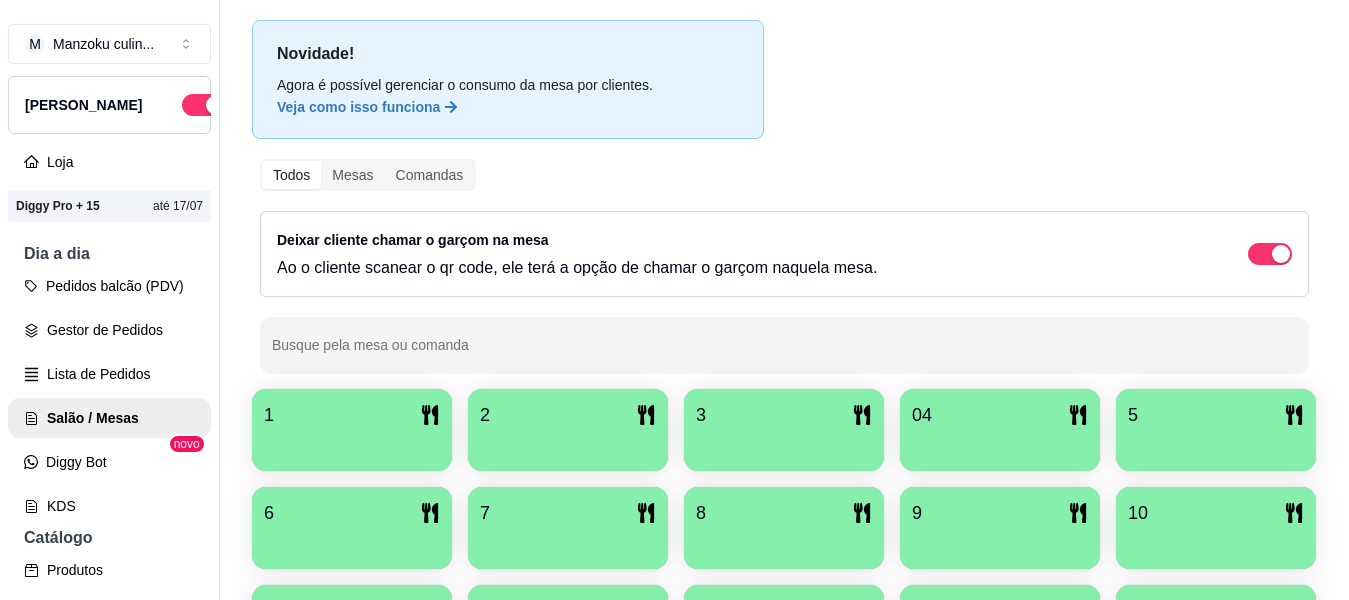 click on "2" at bounding box center [568, 415] 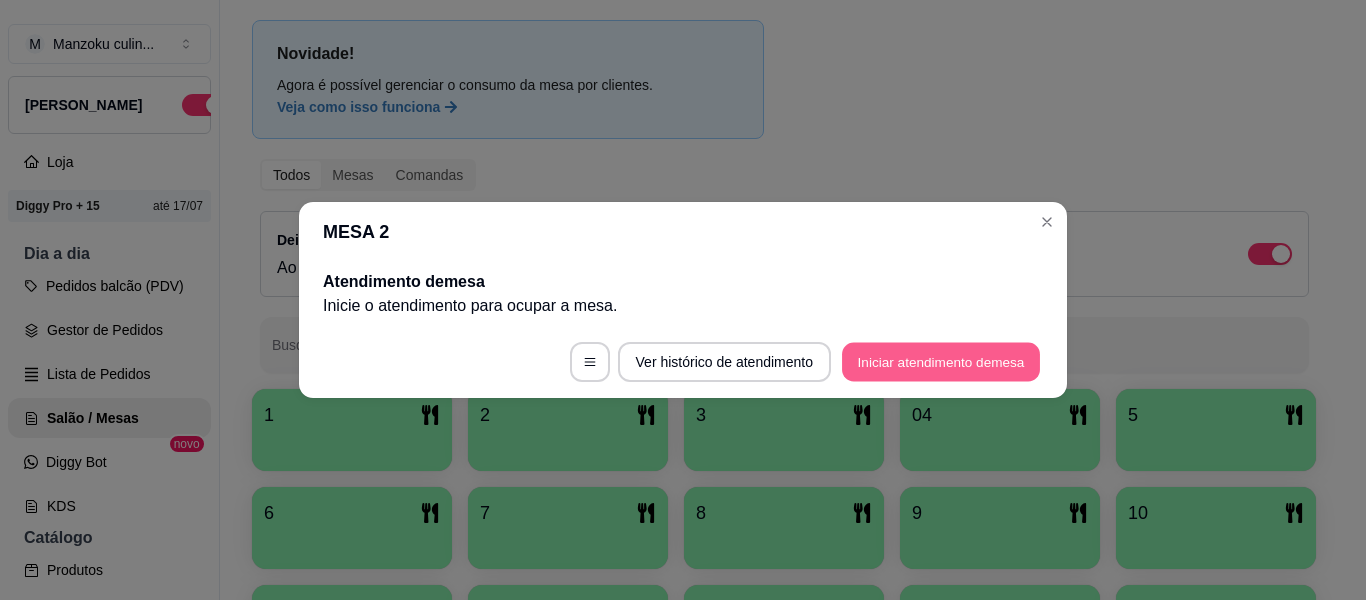 click on "Iniciar atendimento de  mesa" at bounding box center (941, 362) 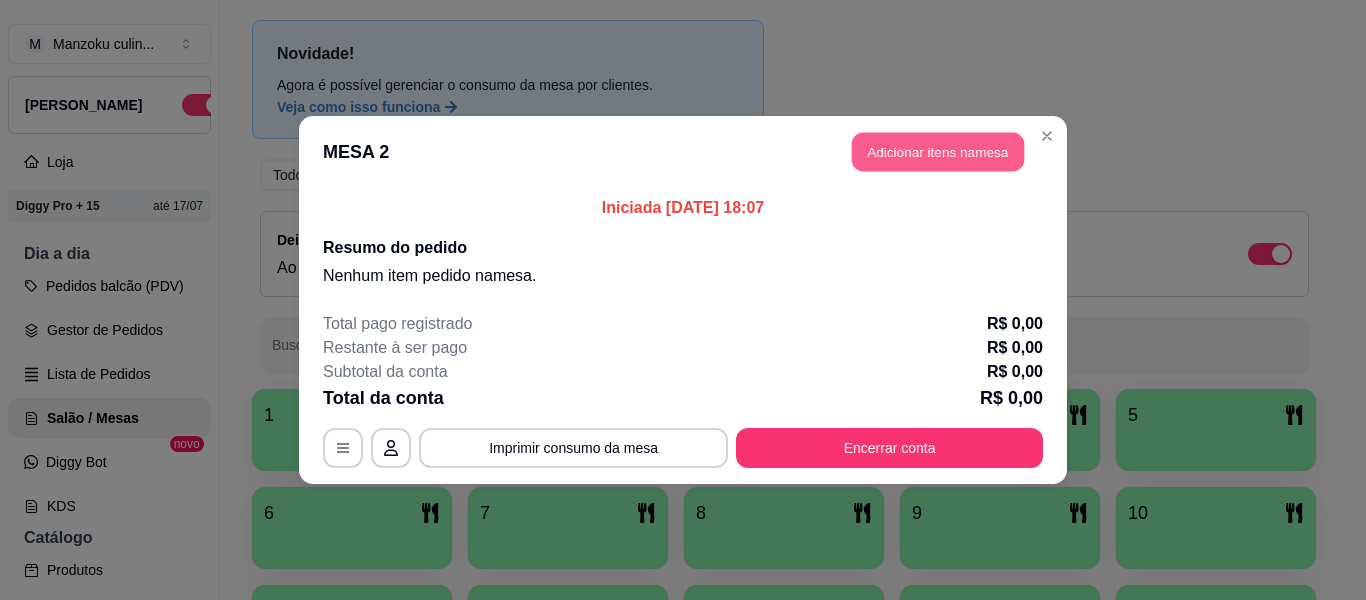 click on "Adicionar itens na  mesa" at bounding box center [938, 152] 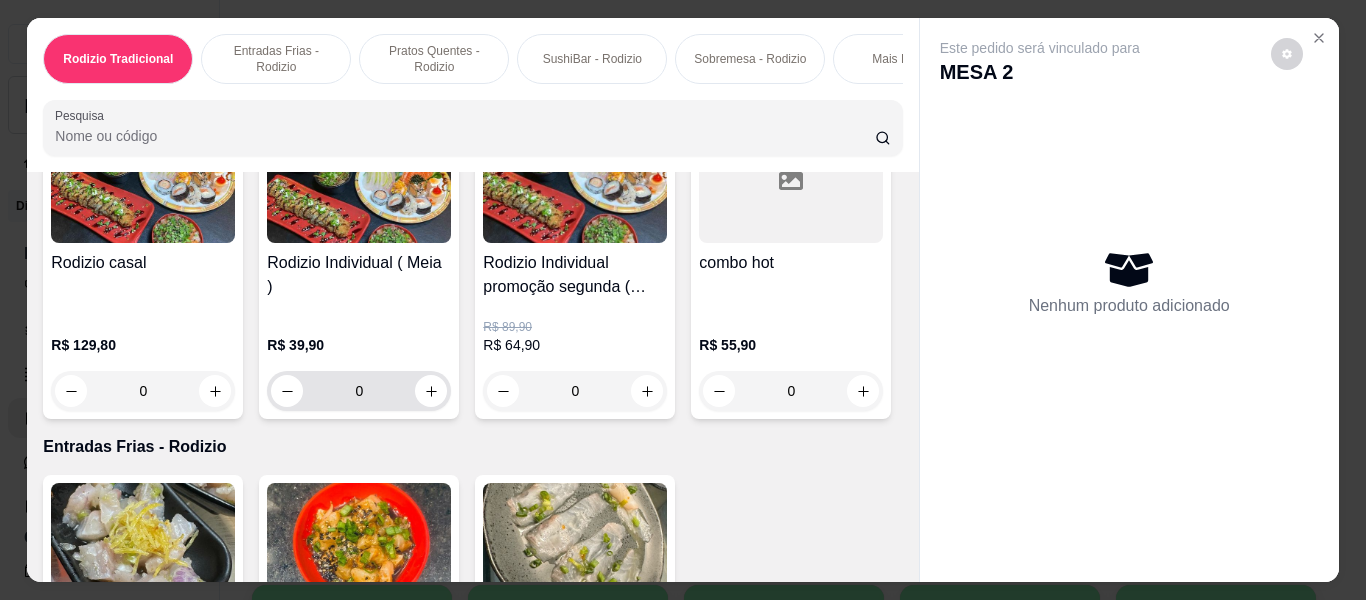 scroll, scrollTop: 200, scrollLeft: 0, axis: vertical 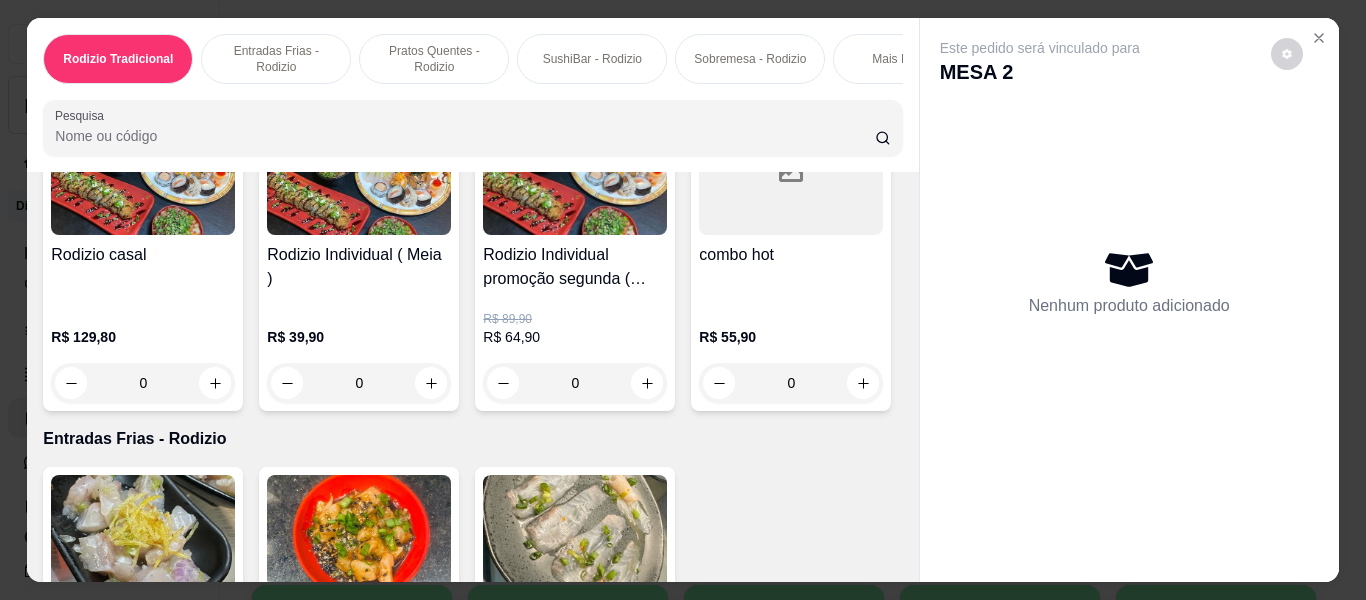 click on "0" at bounding box center [575, 383] 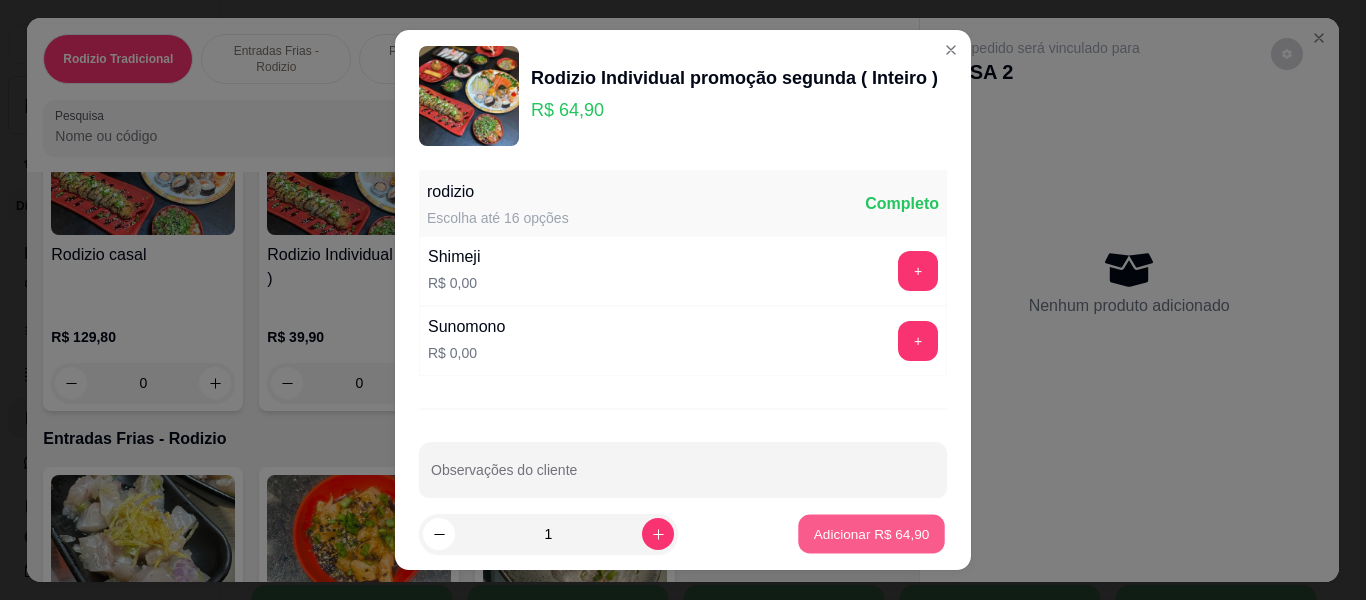 click on "Adicionar   R$ 64,90" at bounding box center (871, 534) 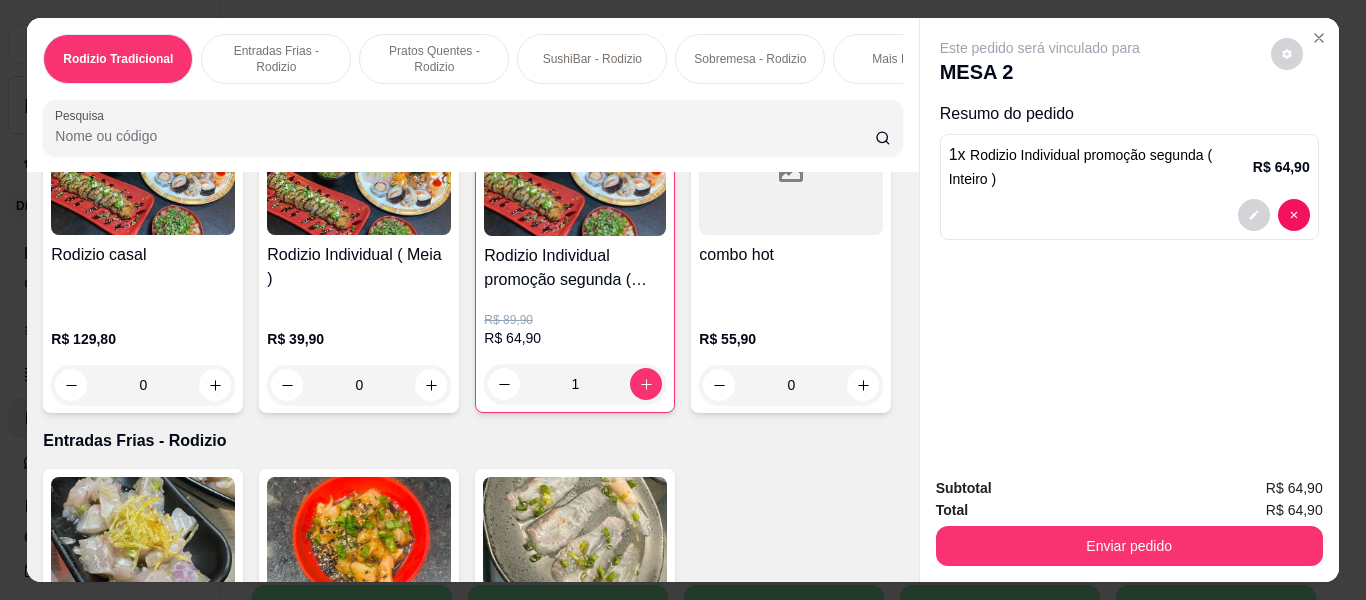 click on "Pesquisa" at bounding box center [465, 136] 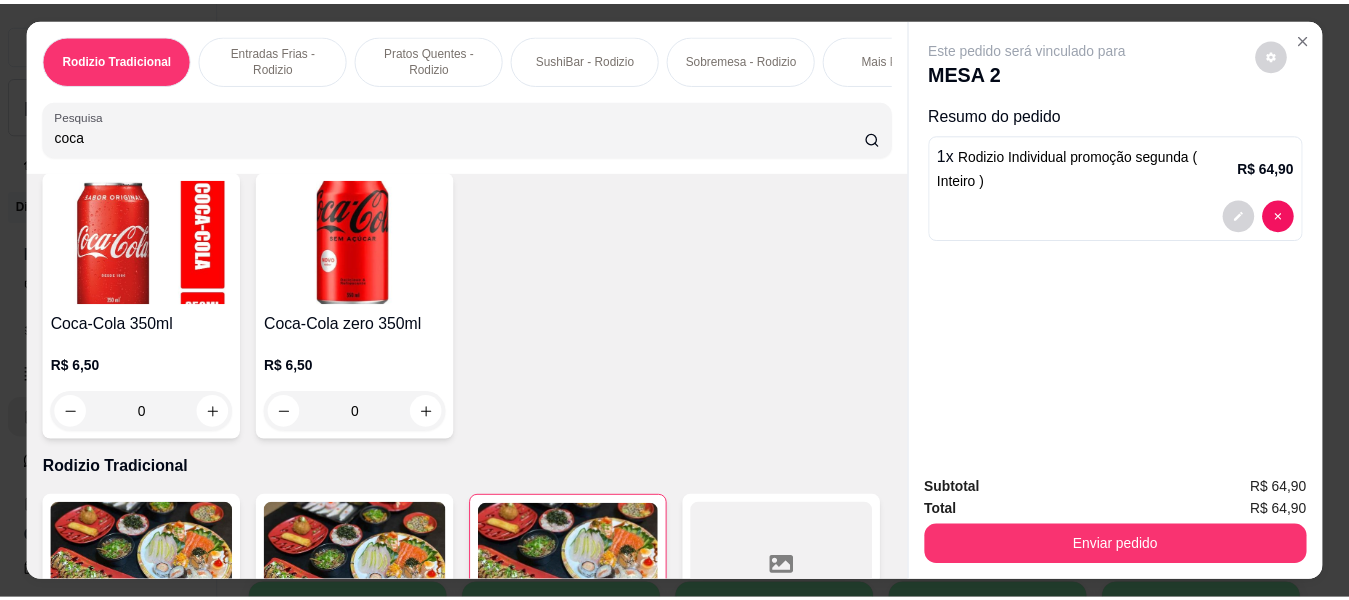 scroll, scrollTop: 0, scrollLeft: 0, axis: both 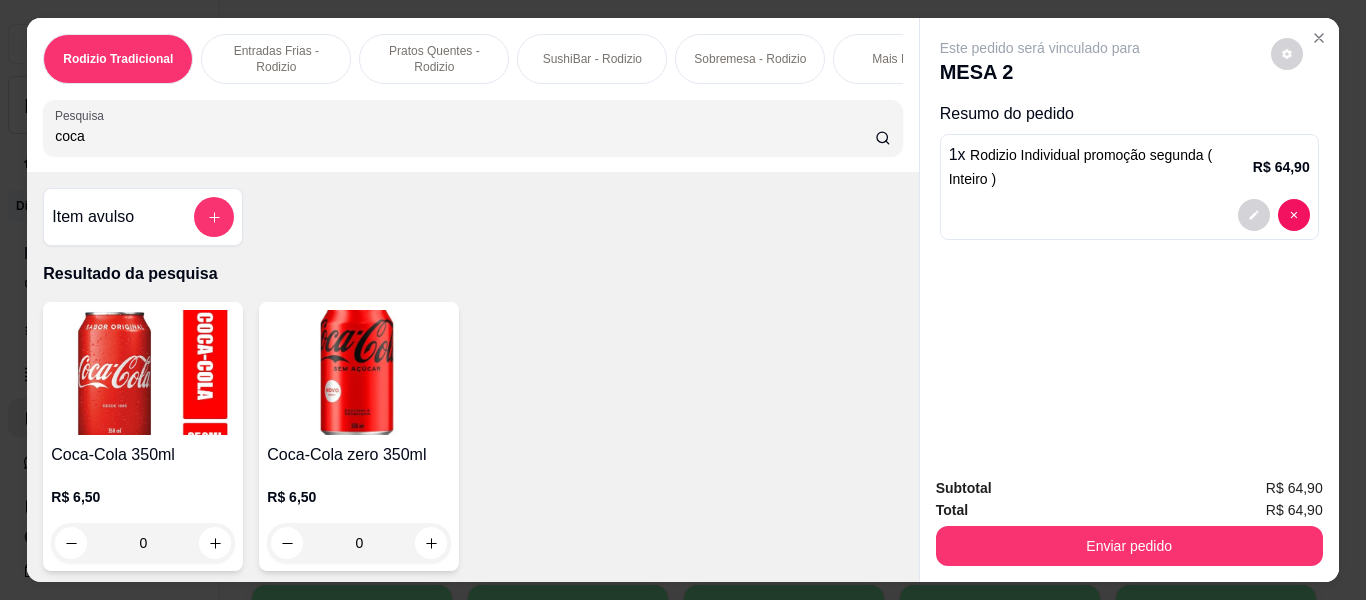 type on "coca" 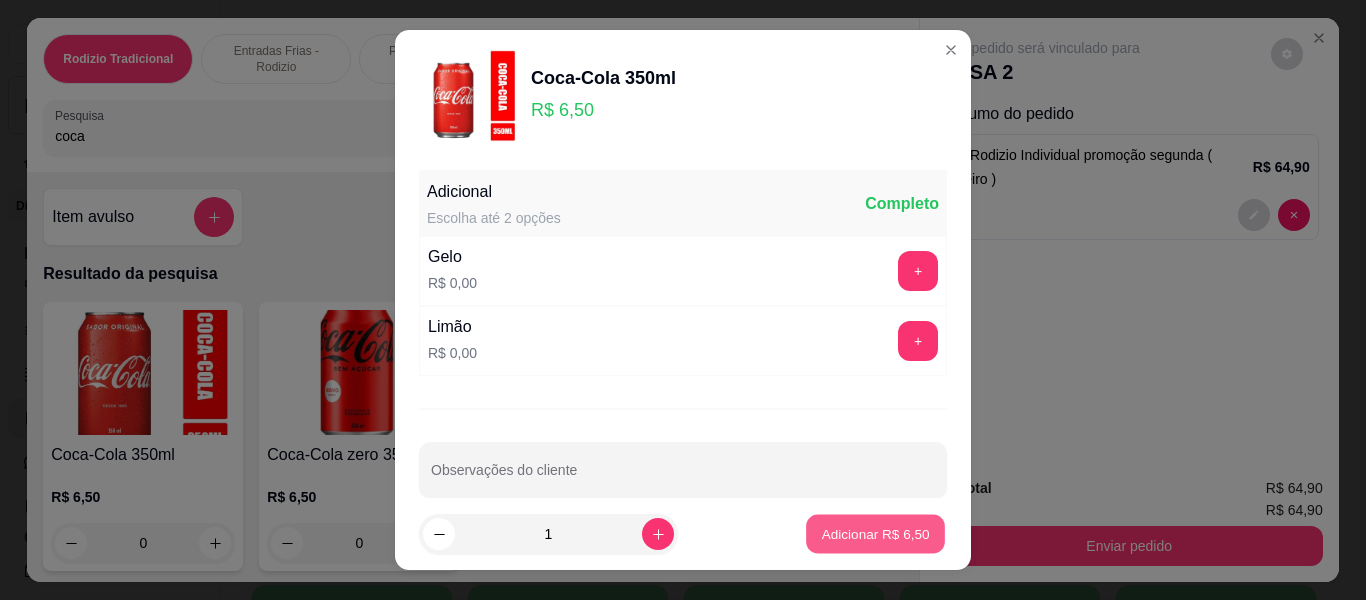 click on "Adicionar   R$ 6,50" at bounding box center (875, 533) 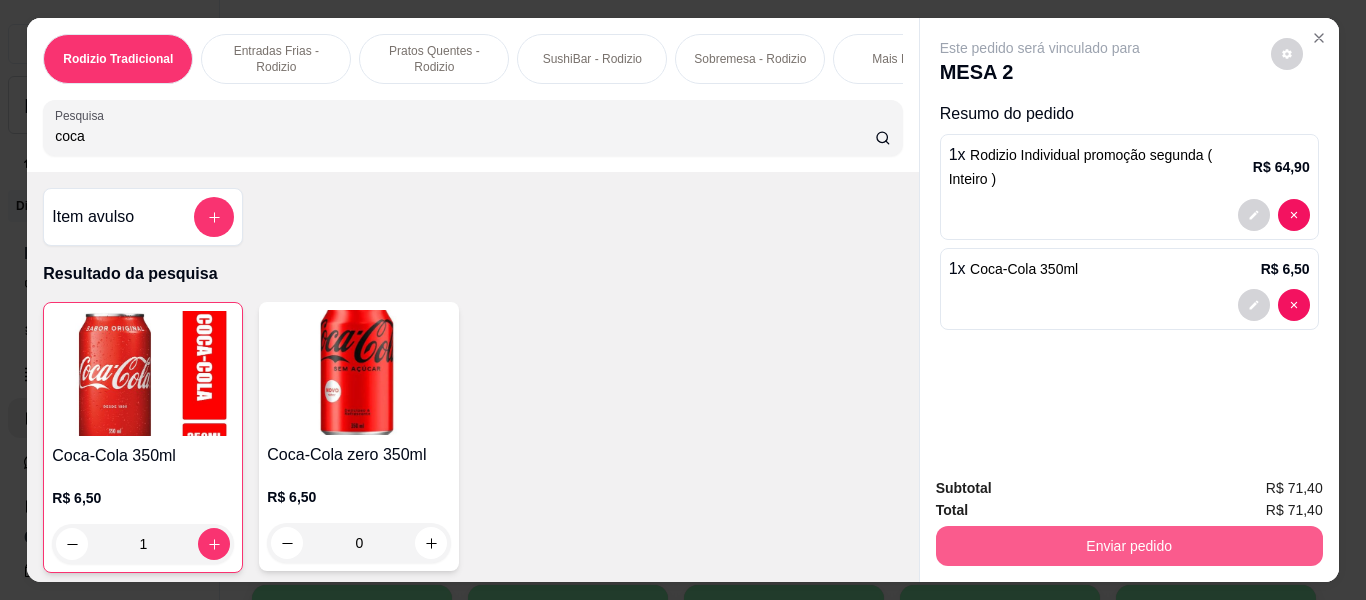 click on "Enviar pedido" at bounding box center [1129, 546] 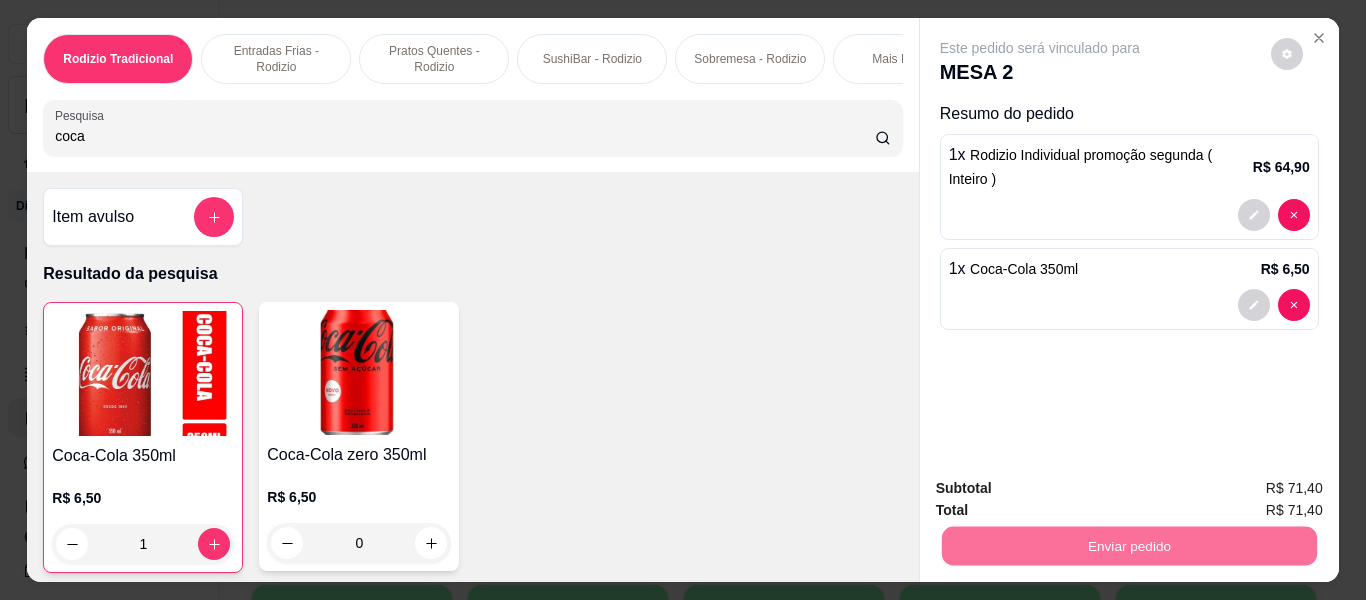 click on "Não registrar e enviar pedido" at bounding box center (1062, 488) 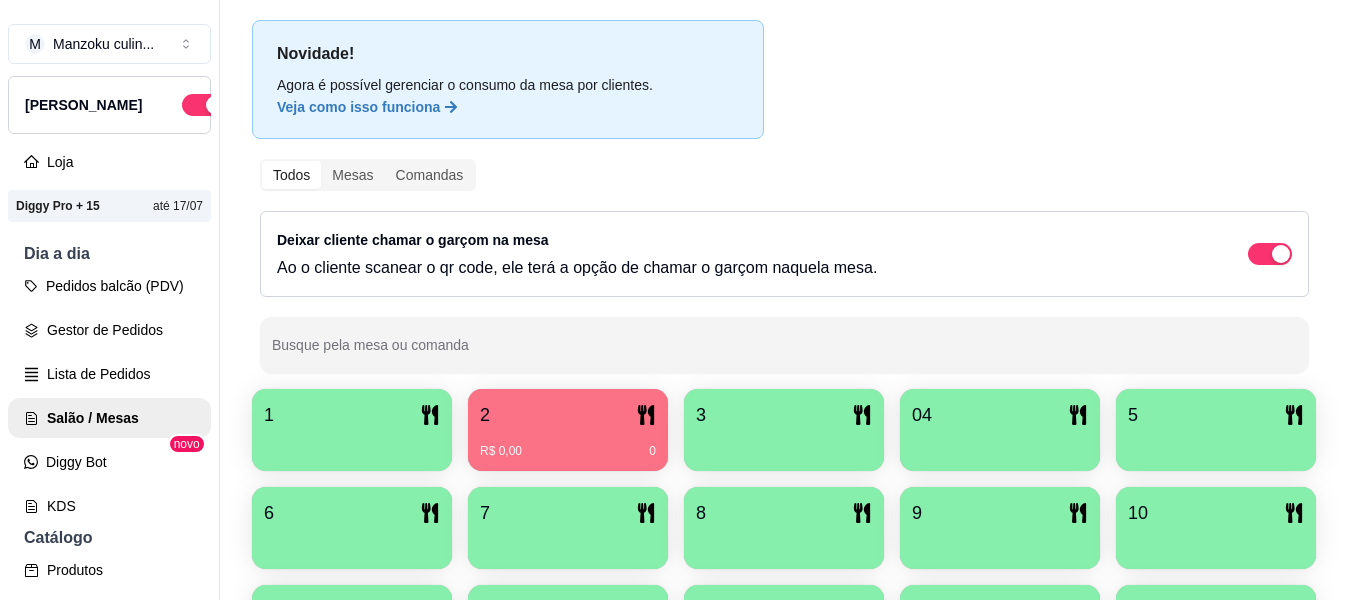 click on "R$ 0,00 0" at bounding box center (568, 444) 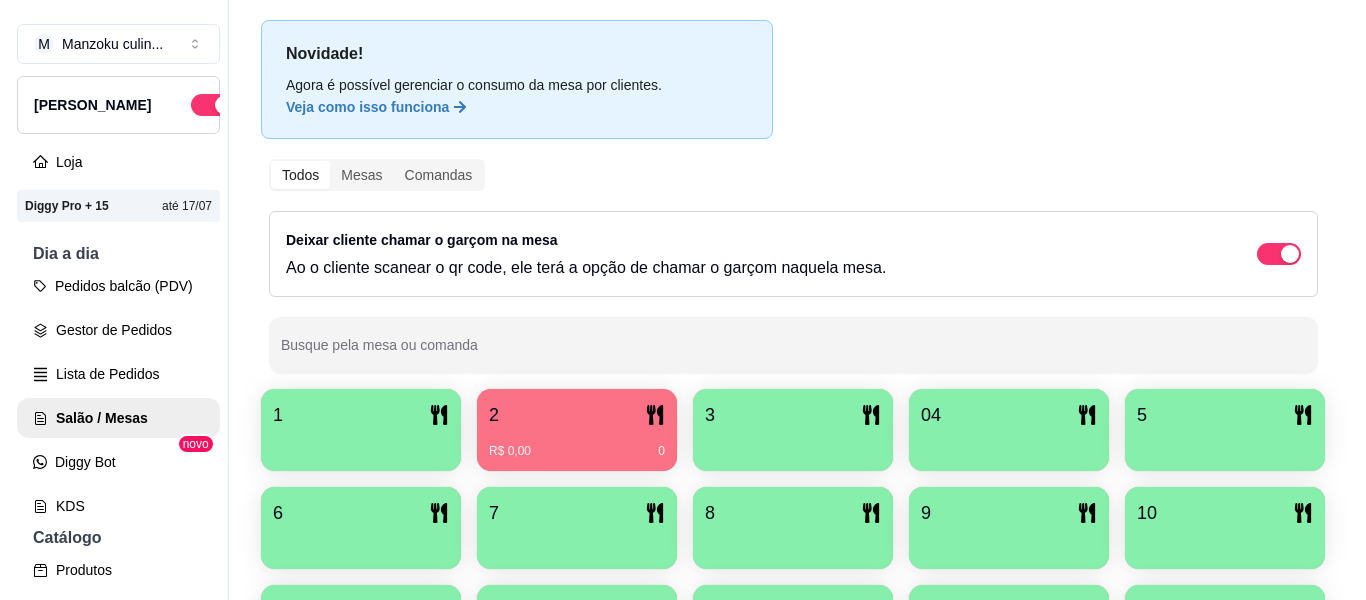 scroll, scrollTop: 200, scrollLeft: 0, axis: vertical 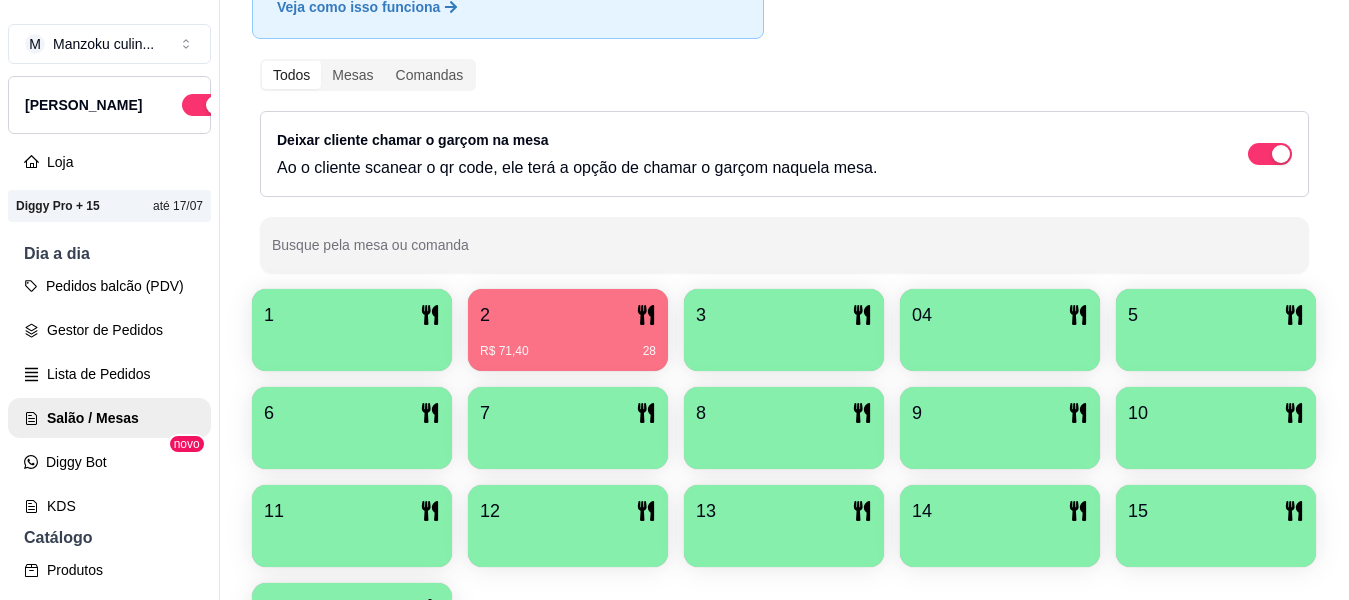 click at bounding box center (568, 442) 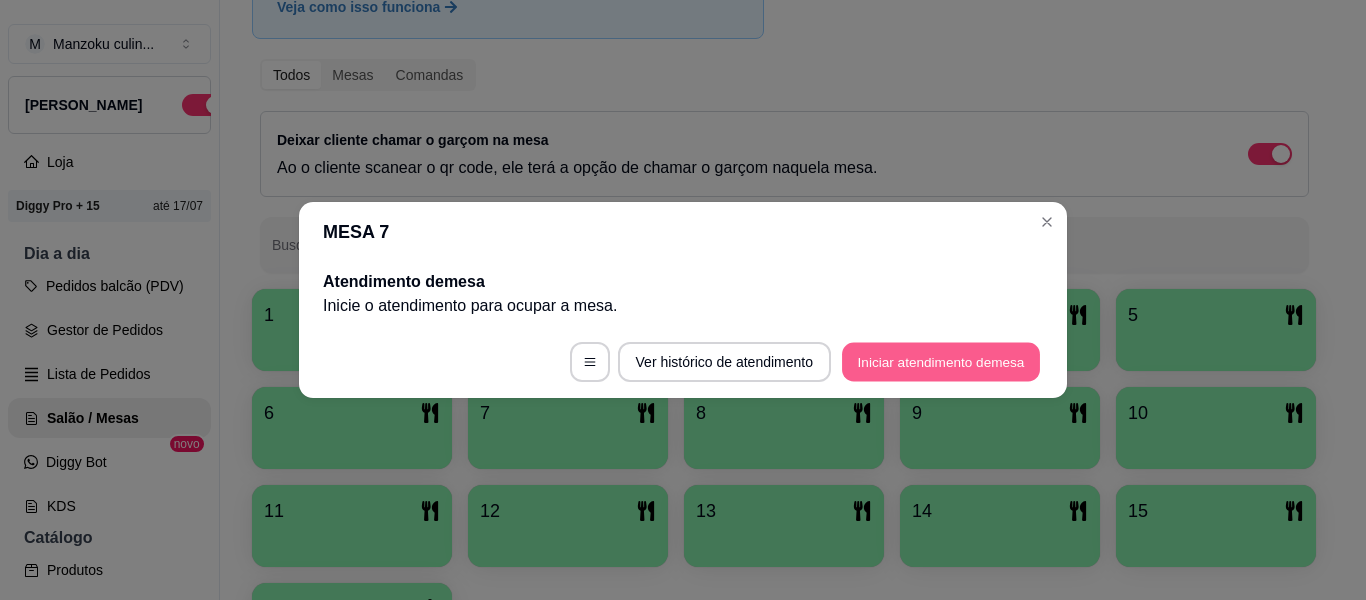 click on "Iniciar atendimento de  mesa" at bounding box center (941, 362) 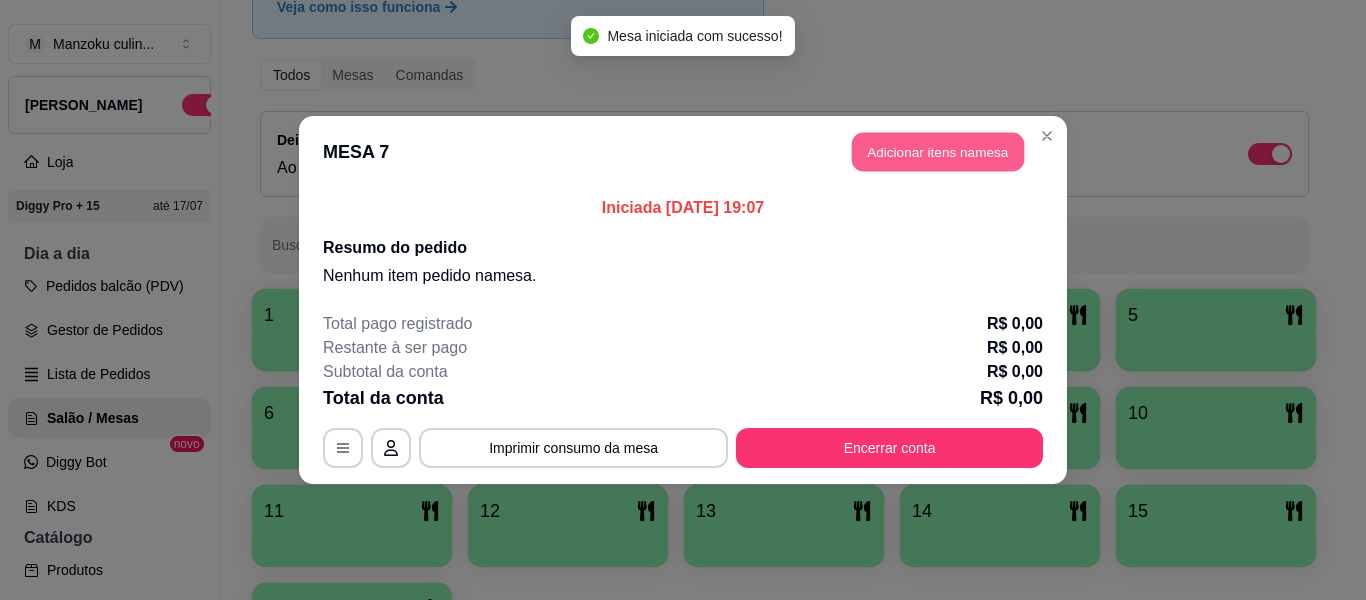 click on "Adicionar itens na  mesa" at bounding box center (938, 152) 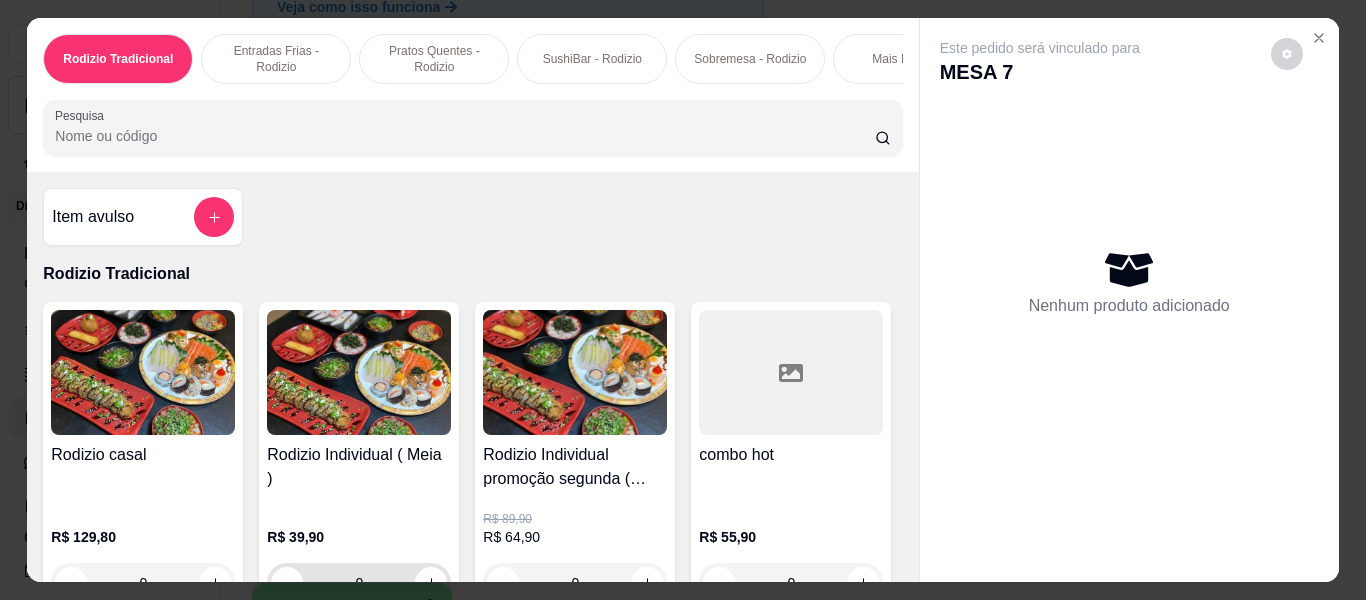 scroll, scrollTop: 200, scrollLeft: 0, axis: vertical 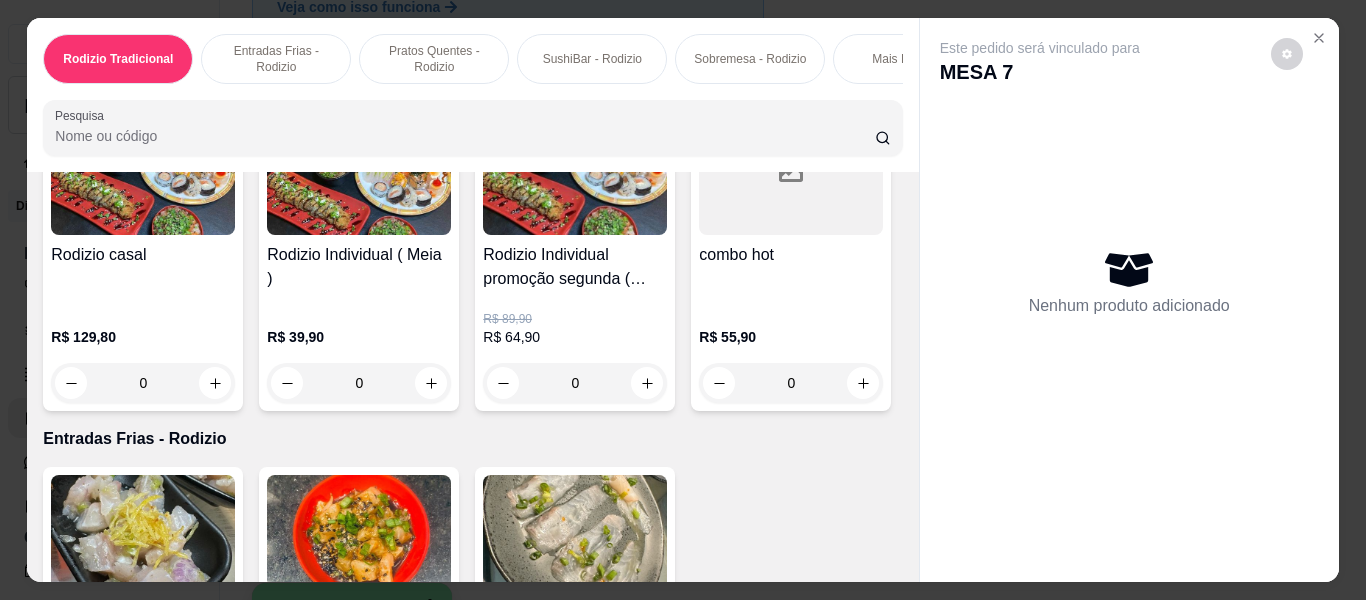 click on "0" at bounding box center [575, 383] 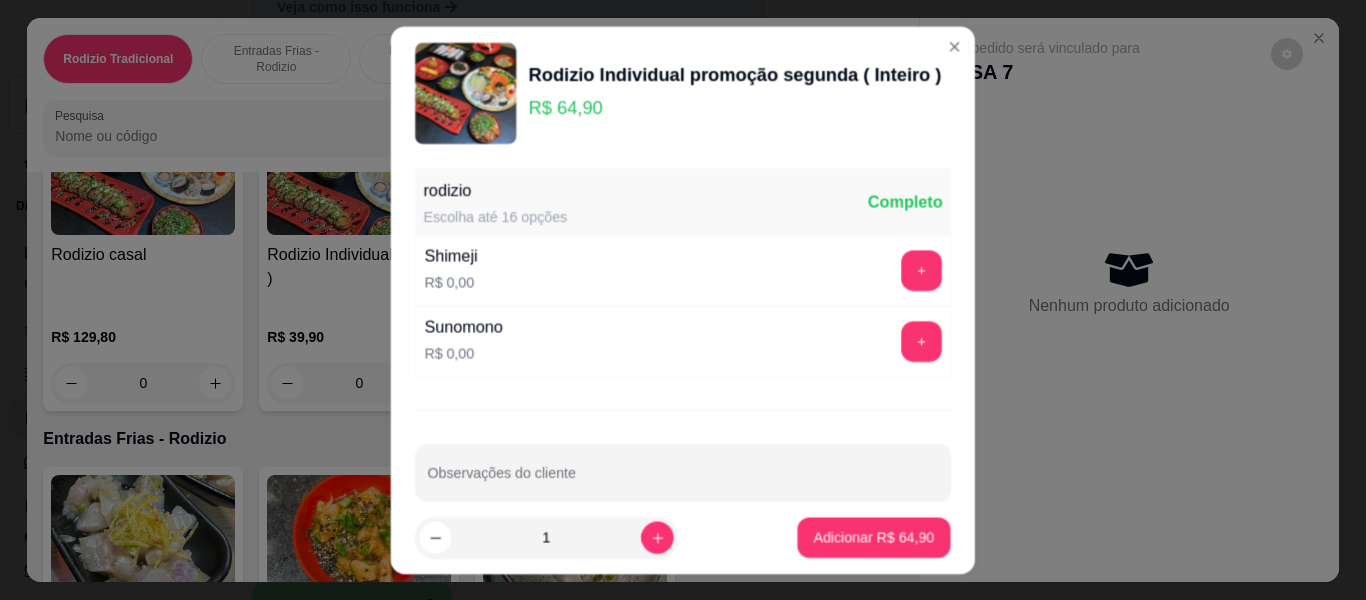 click on "rodizio  Escolha até 16 opções Completo Shimeji R$ 0,00 + Sunomono R$ 0,00 + Observações do cliente" at bounding box center [683, 330] 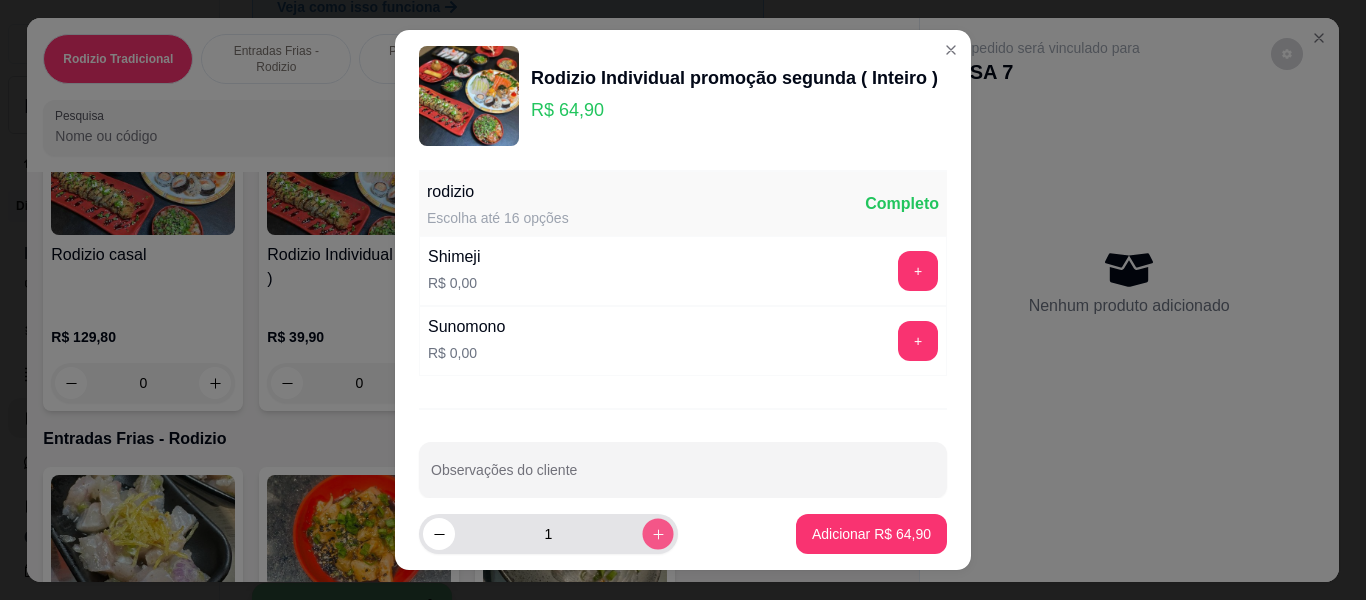 click at bounding box center (657, 533) 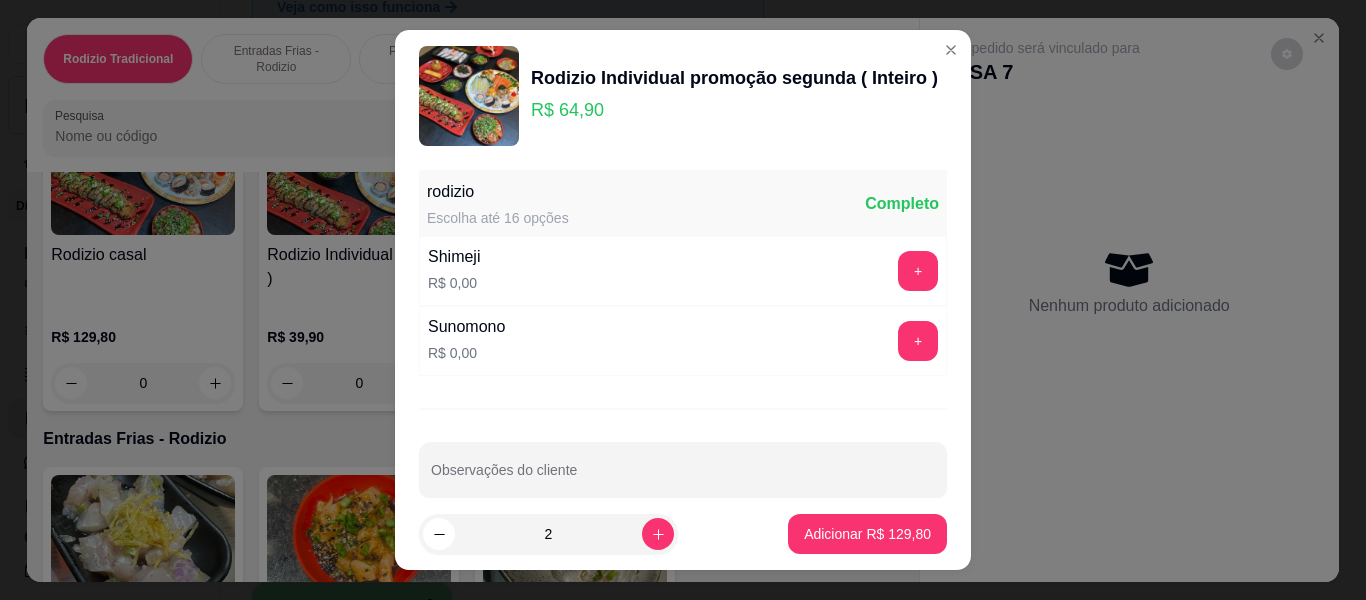 click on "2 Adicionar   R$ 129,80" at bounding box center (683, 534) 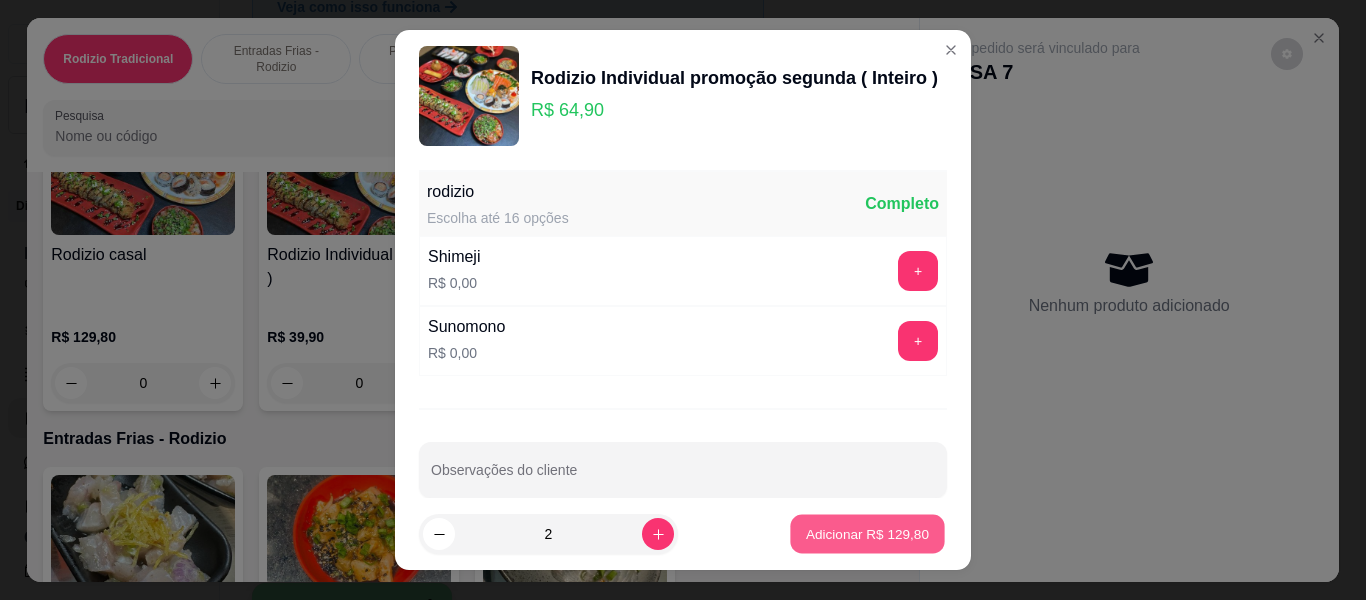 click on "Adicionar   R$ 129,80" at bounding box center (867, 533) 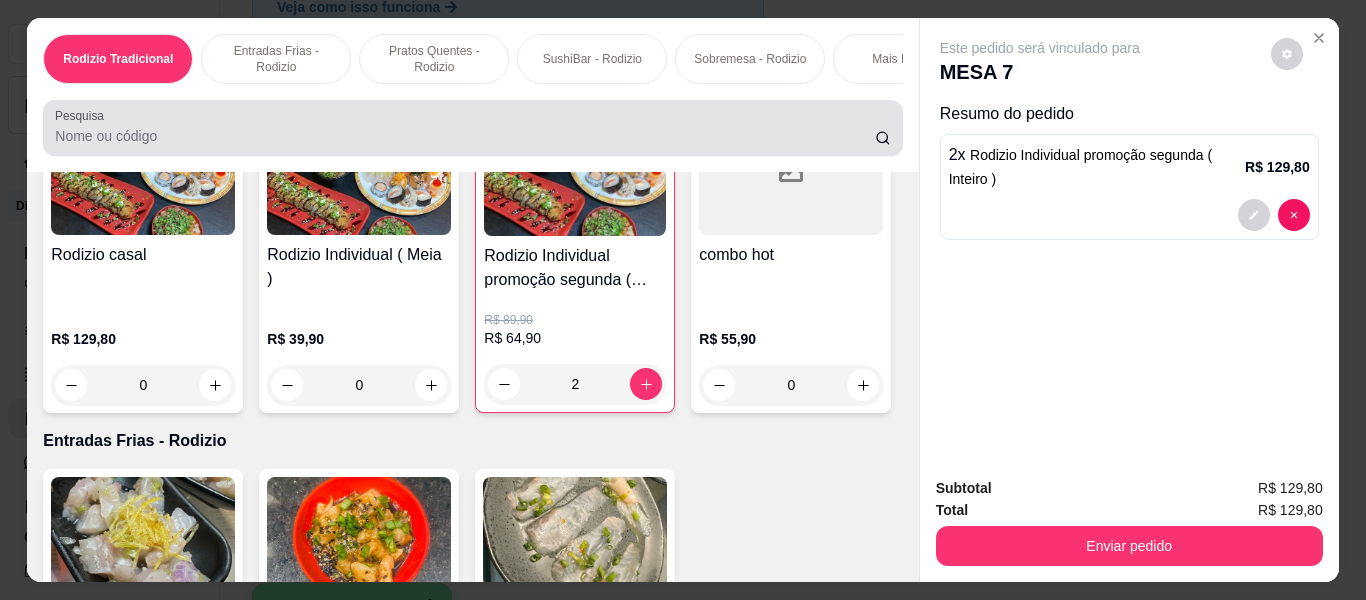 click on "Pesquisa" at bounding box center [465, 136] 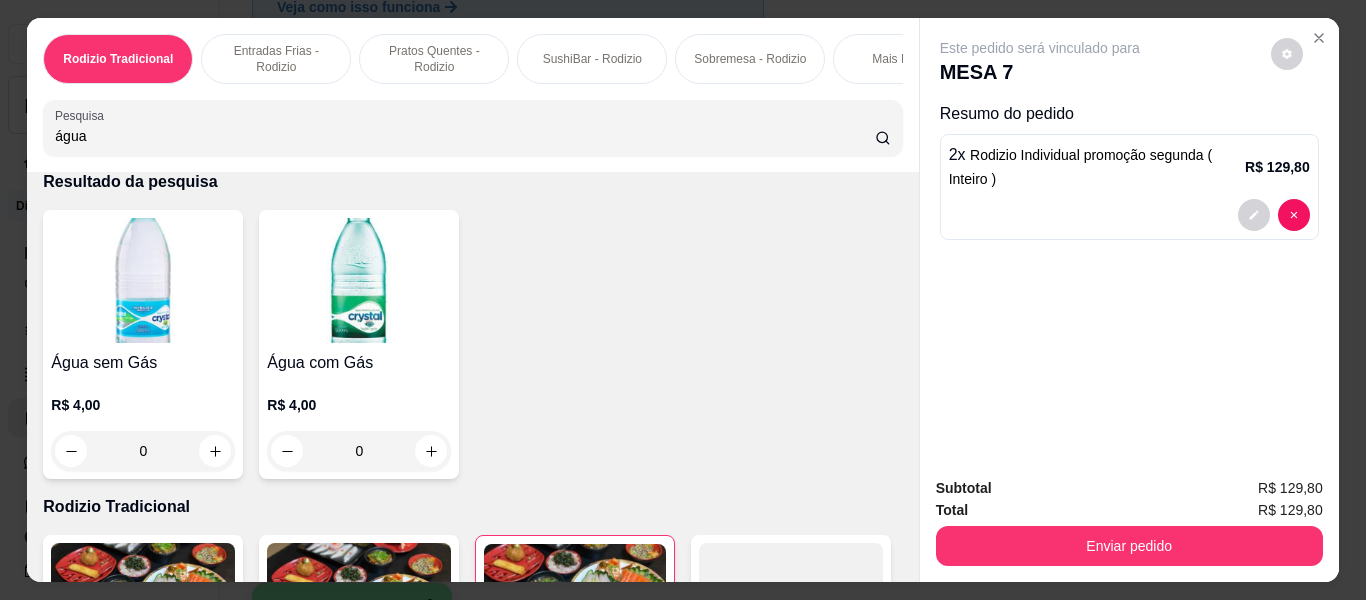 scroll, scrollTop: 0, scrollLeft: 0, axis: both 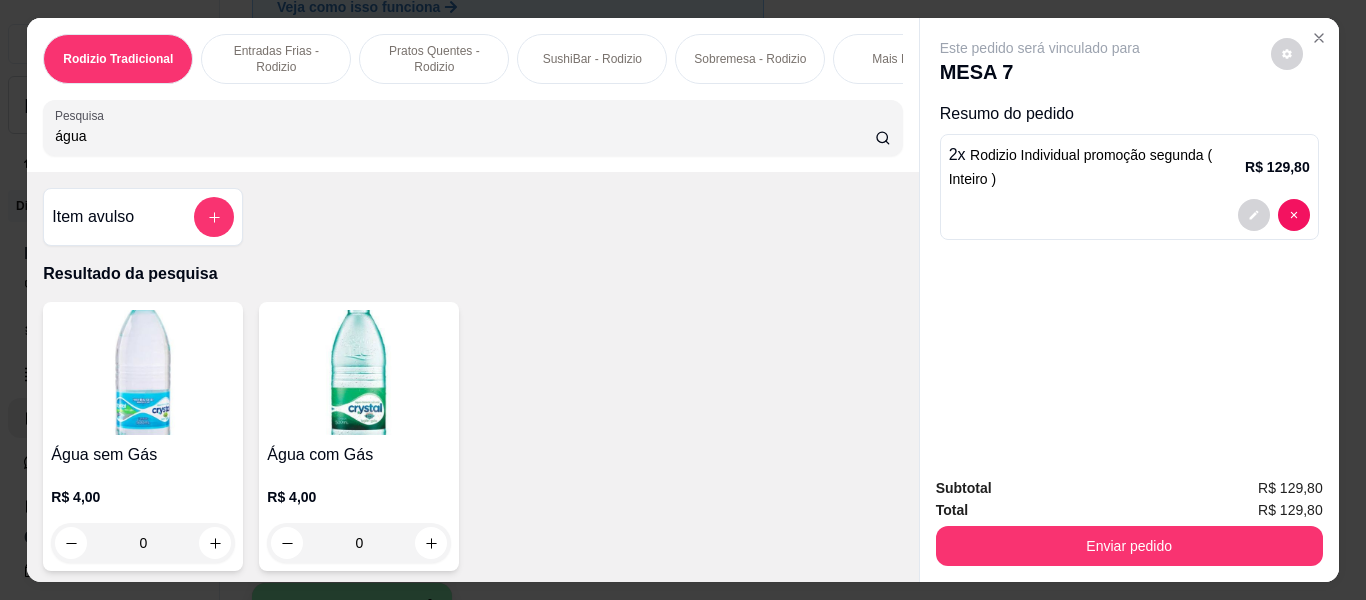 type on "água" 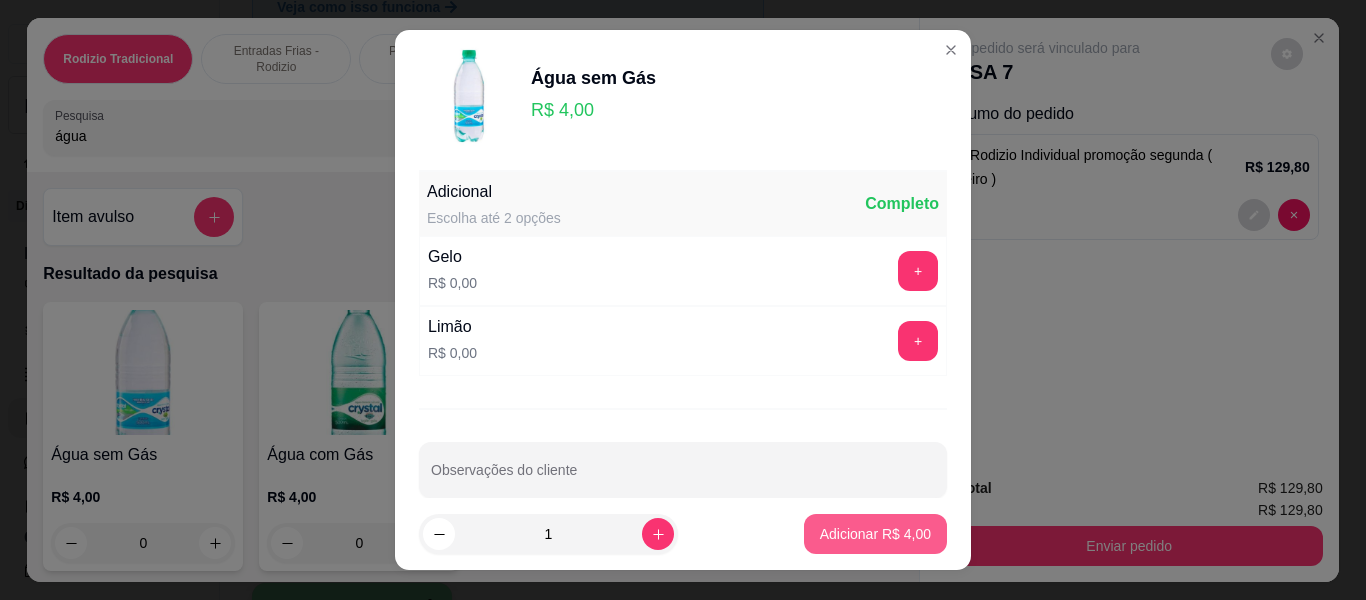 click on "Adicionar   R$ 4,00" at bounding box center [875, 534] 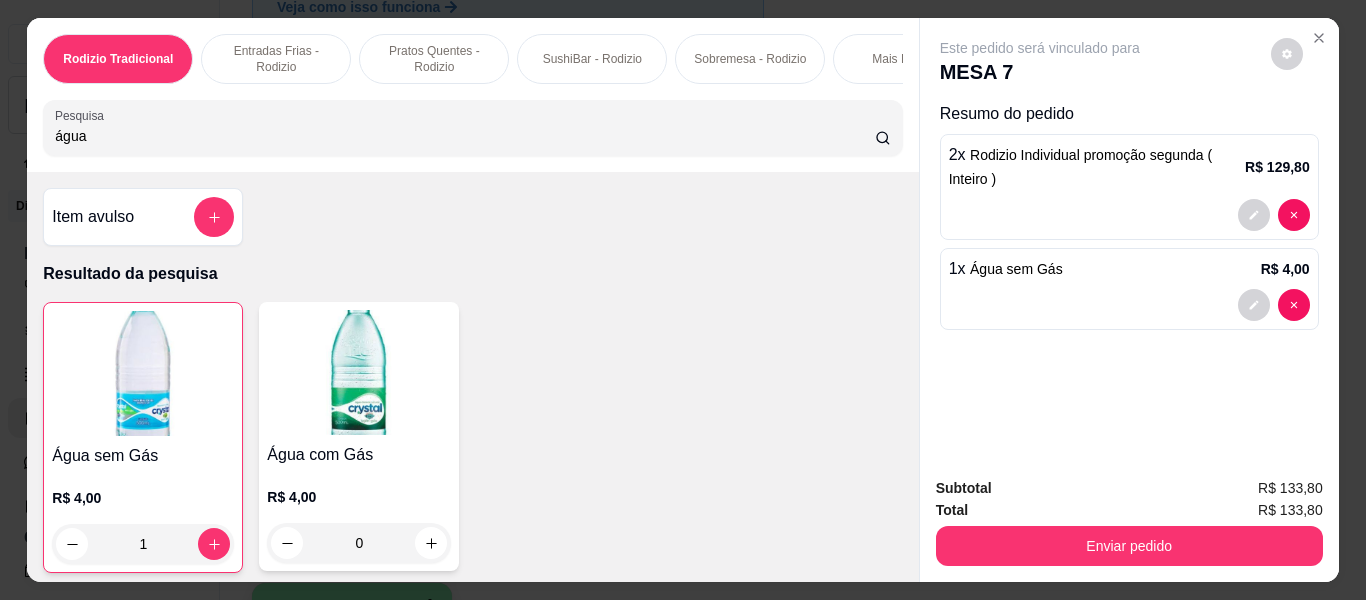 click on "0" at bounding box center (359, 543) 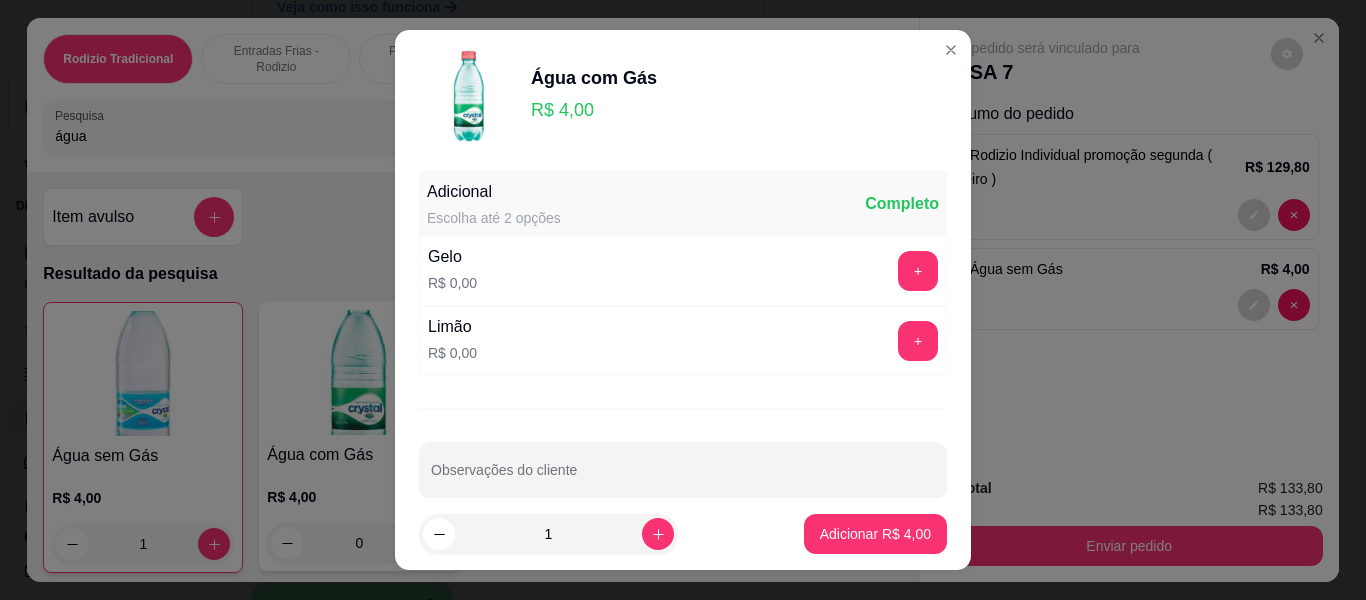 click on "1 Adicionar   R$ 4,00" at bounding box center (683, 534) 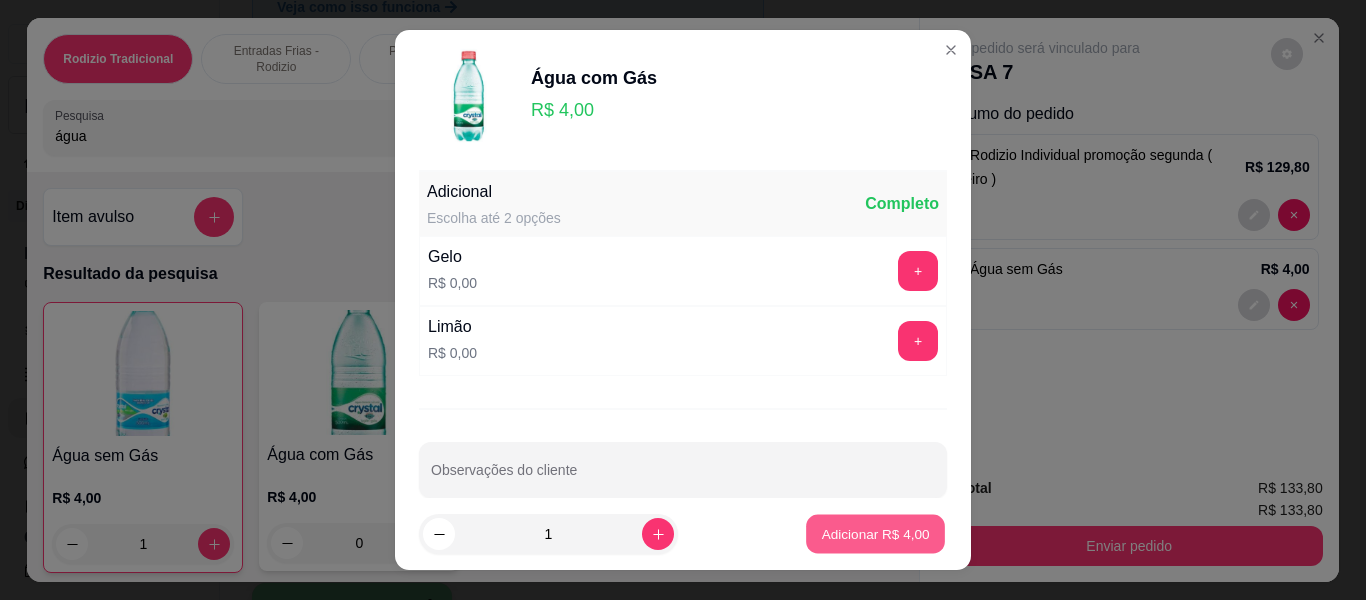 click on "Adicionar   R$ 4,00" at bounding box center [875, 533] 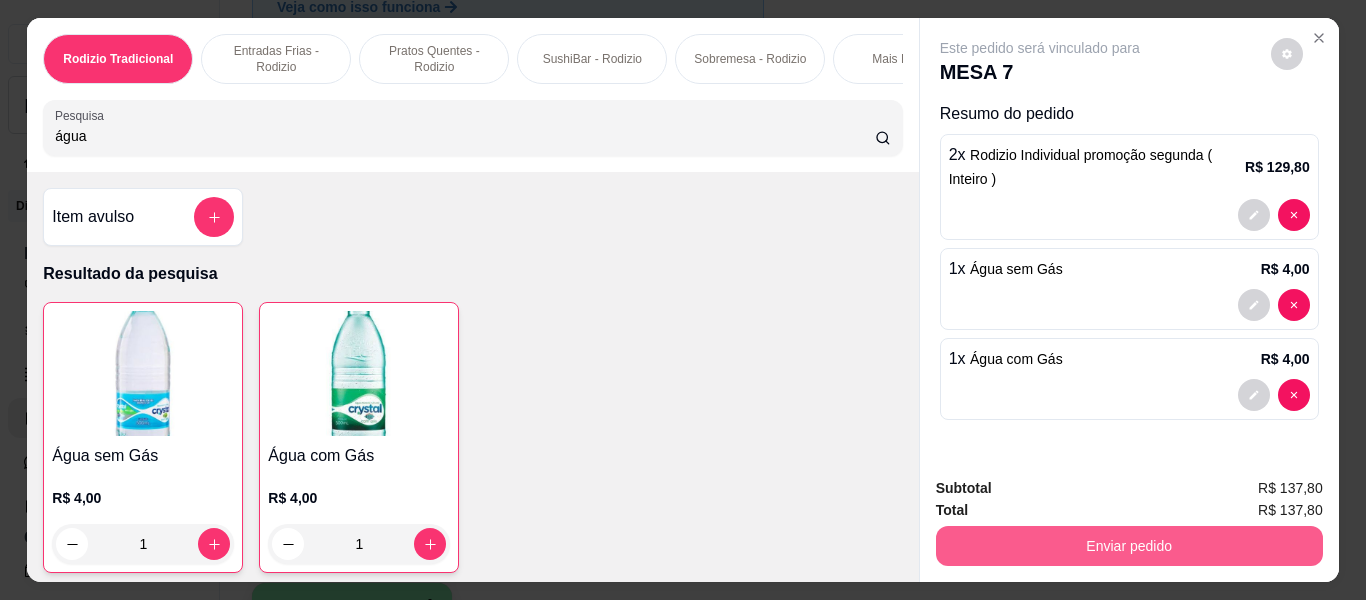 click on "Enviar pedido" at bounding box center (1129, 546) 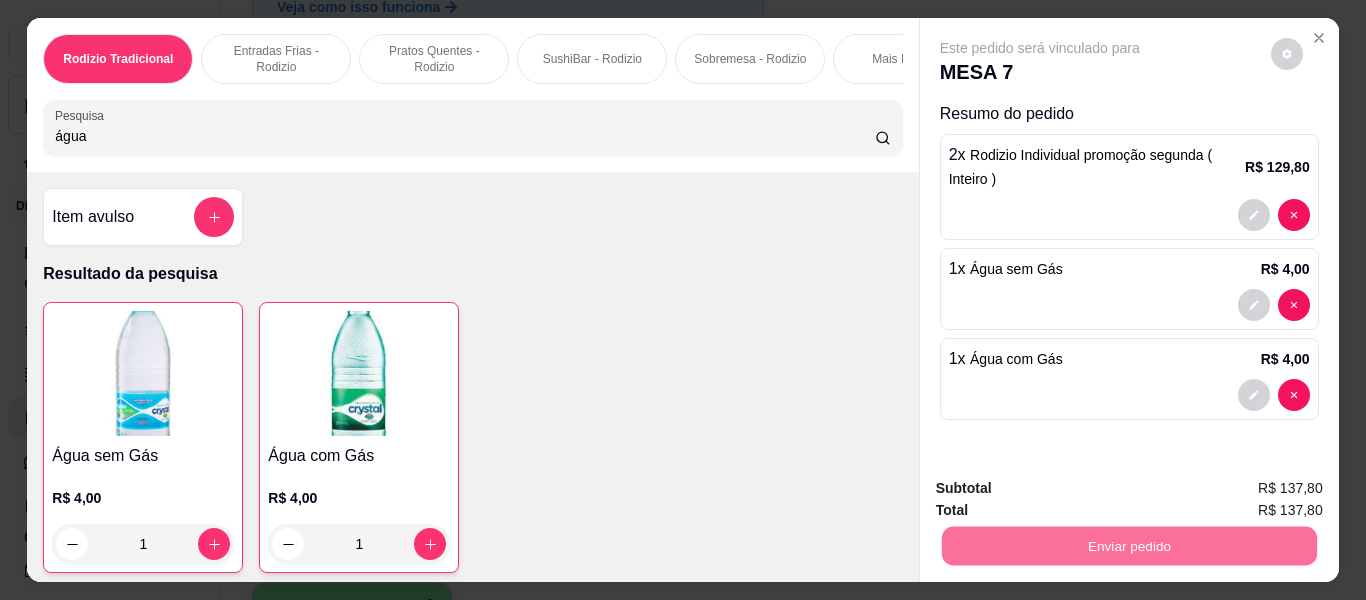 click on "Não registrar e enviar pedido" at bounding box center (1062, 489) 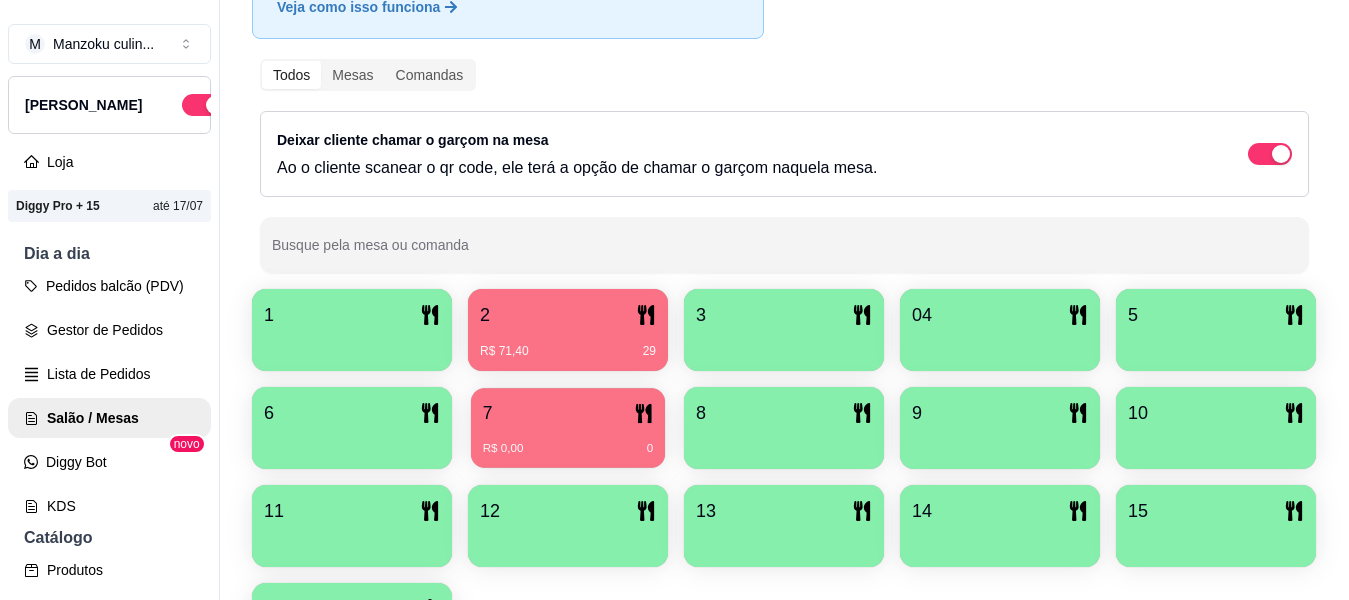 click on "R$ 0,00 0" at bounding box center (568, 441) 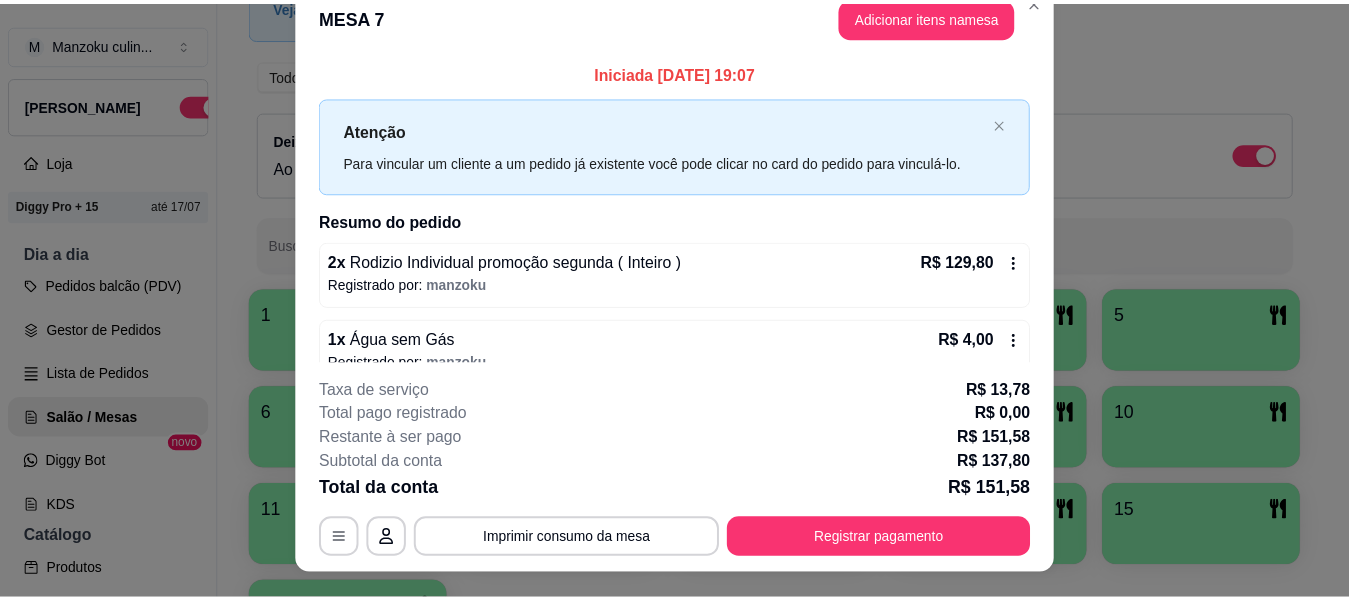 scroll, scrollTop: 0, scrollLeft: 0, axis: both 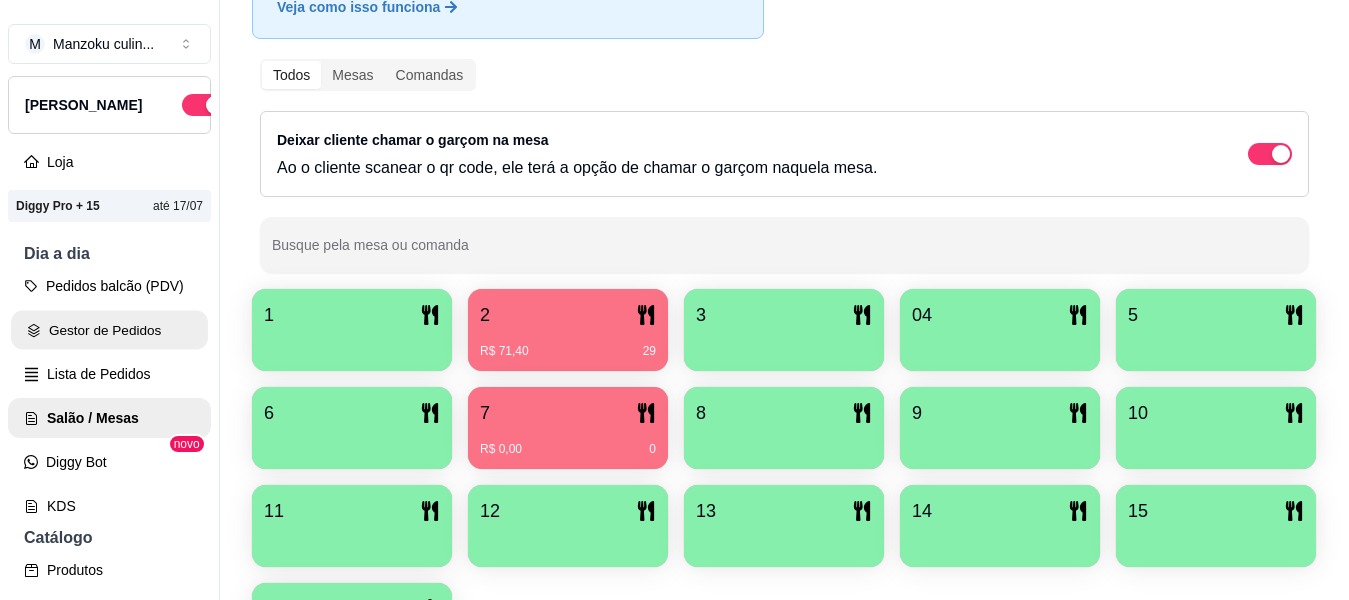 click on "Gestor de Pedidos" at bounding box center [109, 330] 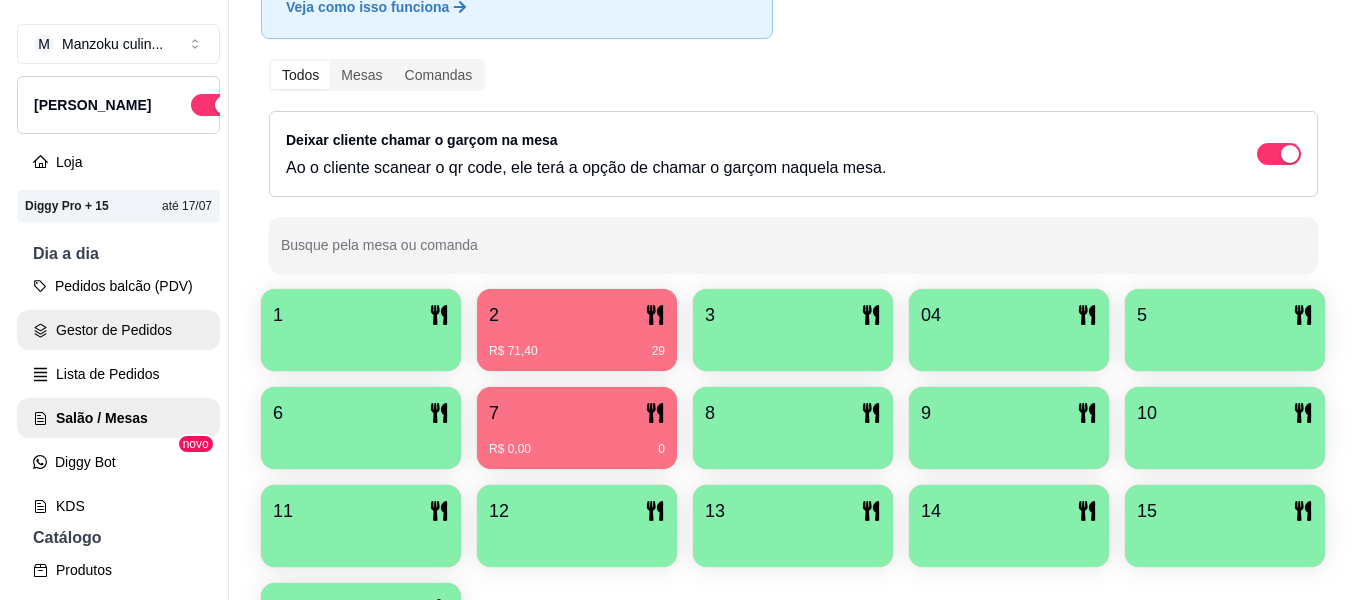 scroll, scrollTop: 0, scrollLeft: 0, axis: both 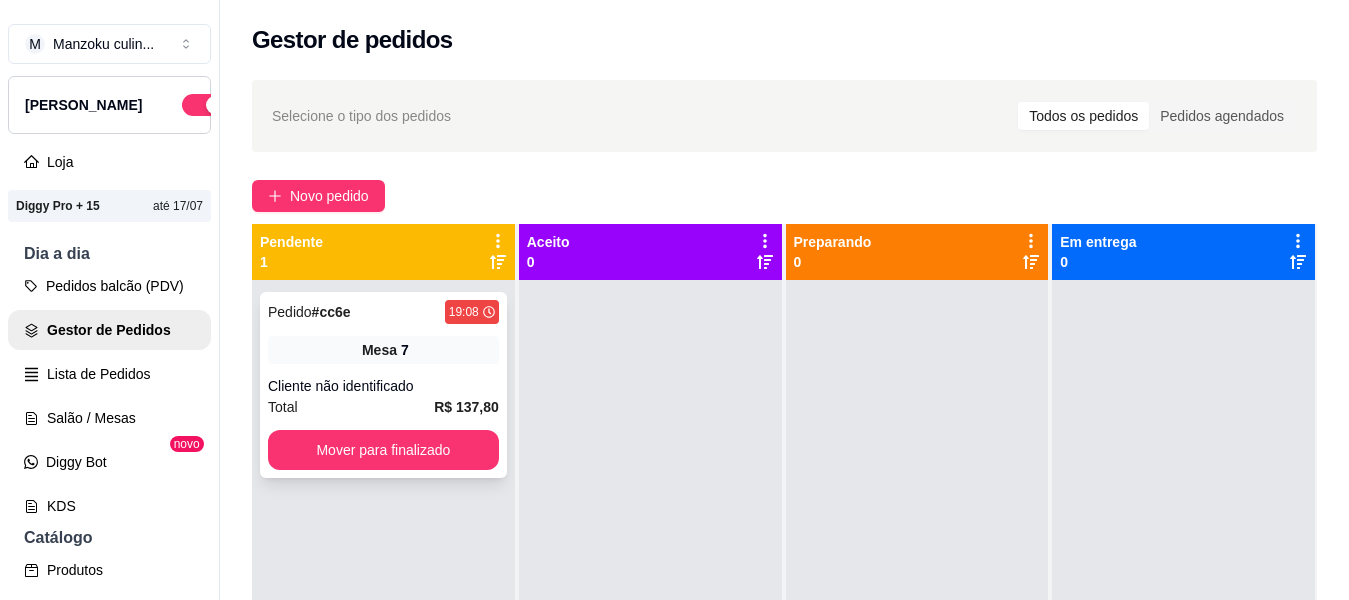 click on "Cliente não identificado" at bounding box center (383, 386) 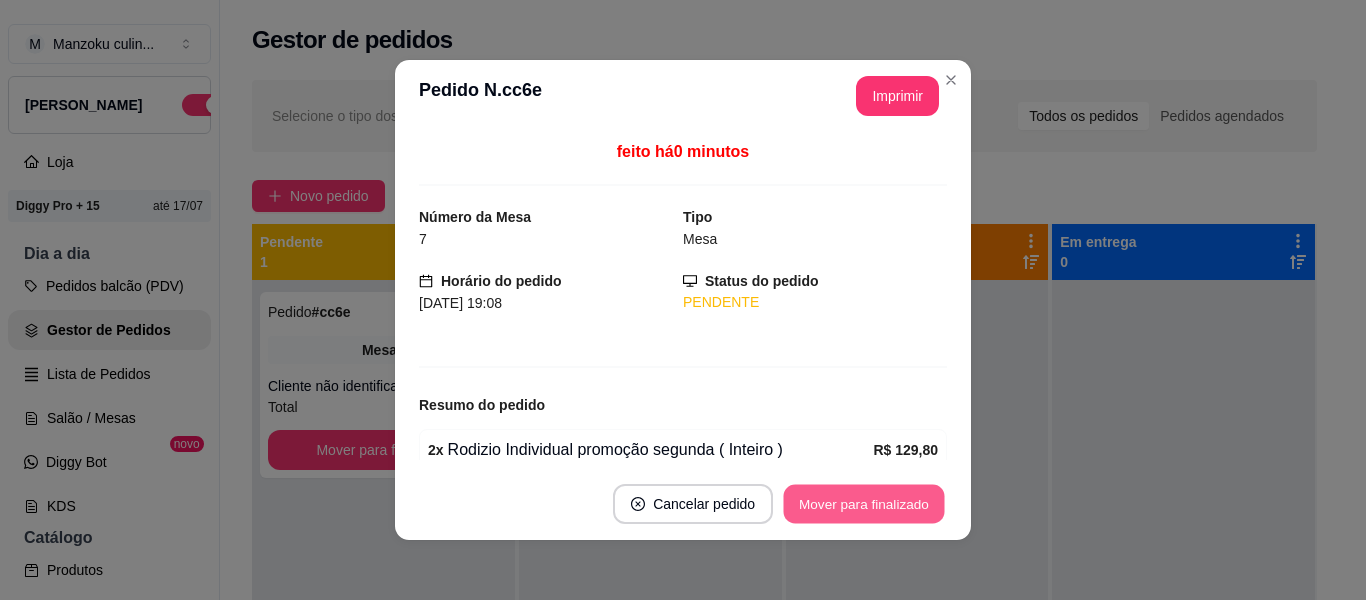 click on "Mover para finalizado" at bounding box center (864, 504) 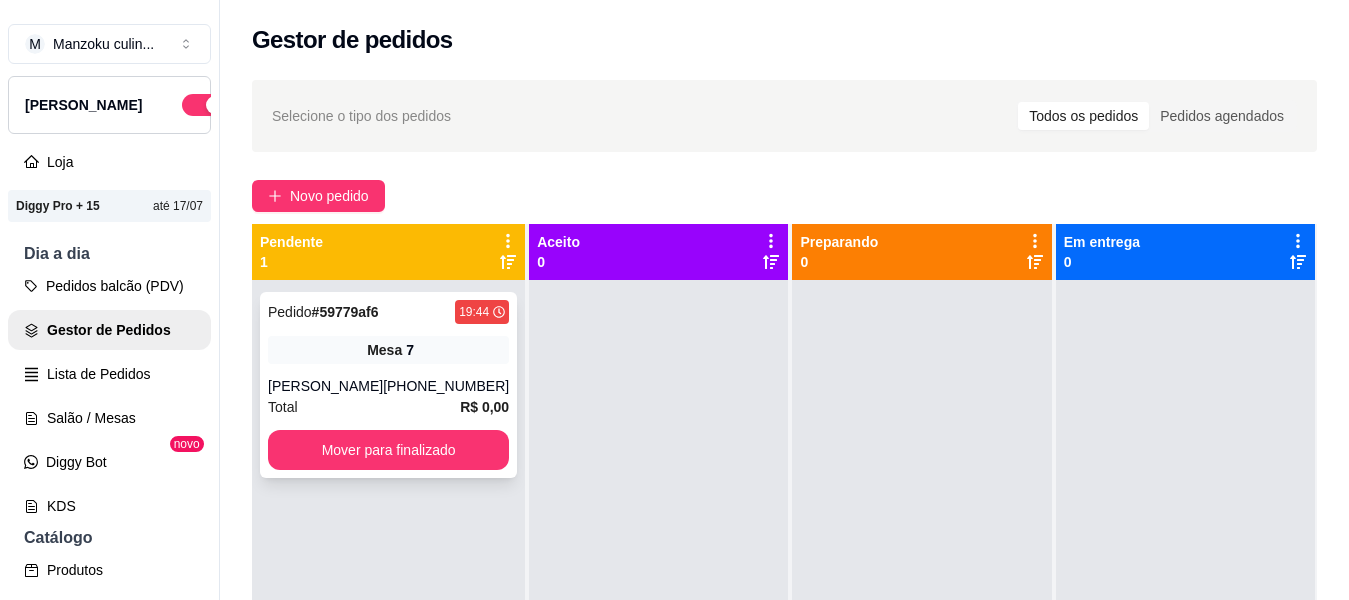click on "[PHONE_NUMBER]" at bounding box center (446, 386) 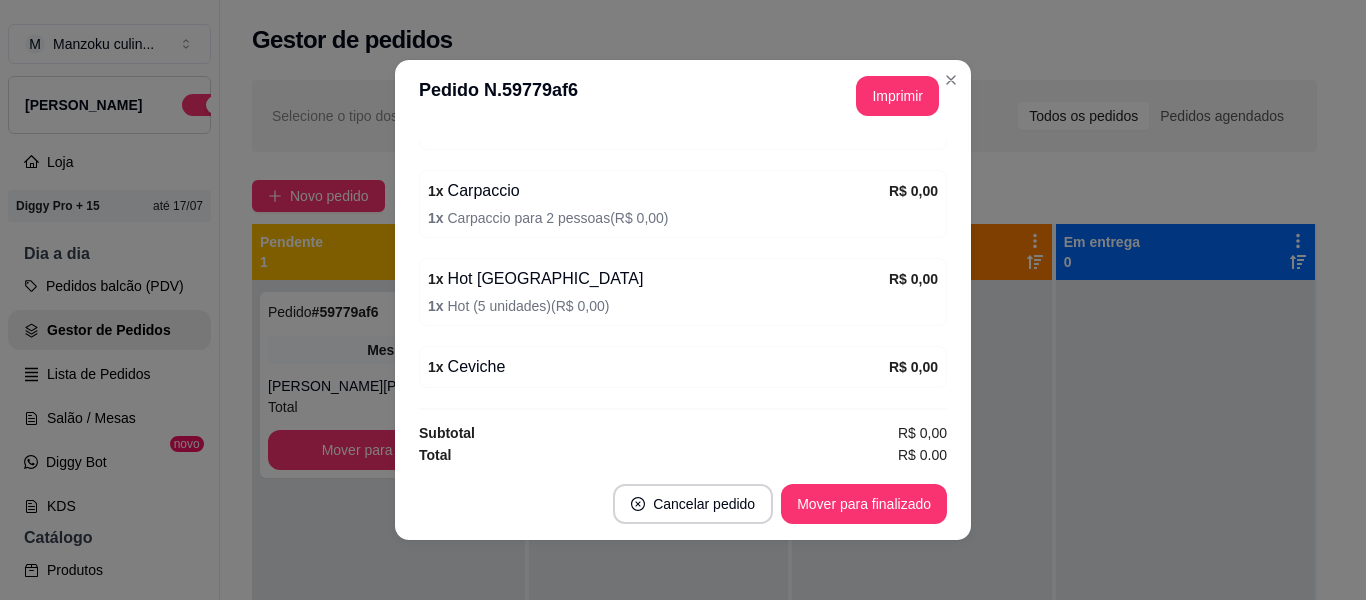 scroll, scrollTop: 701, scrollLeft: 0, axis: vertical 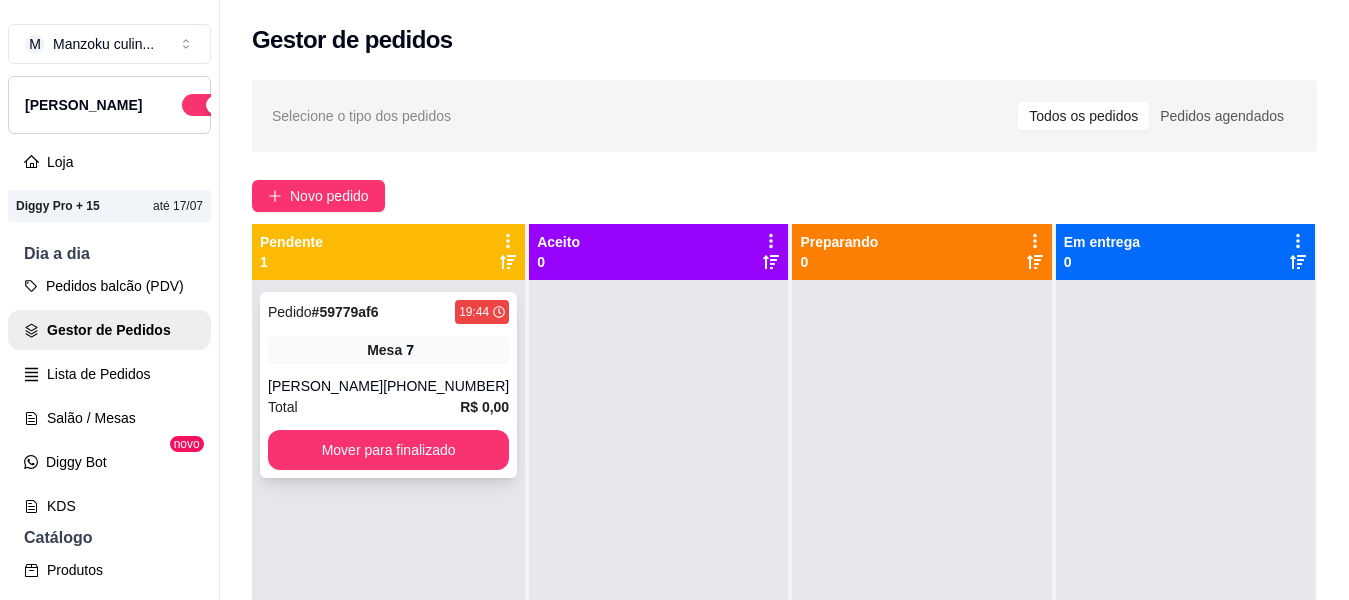 click on "7" at bounding box center [410, 350] 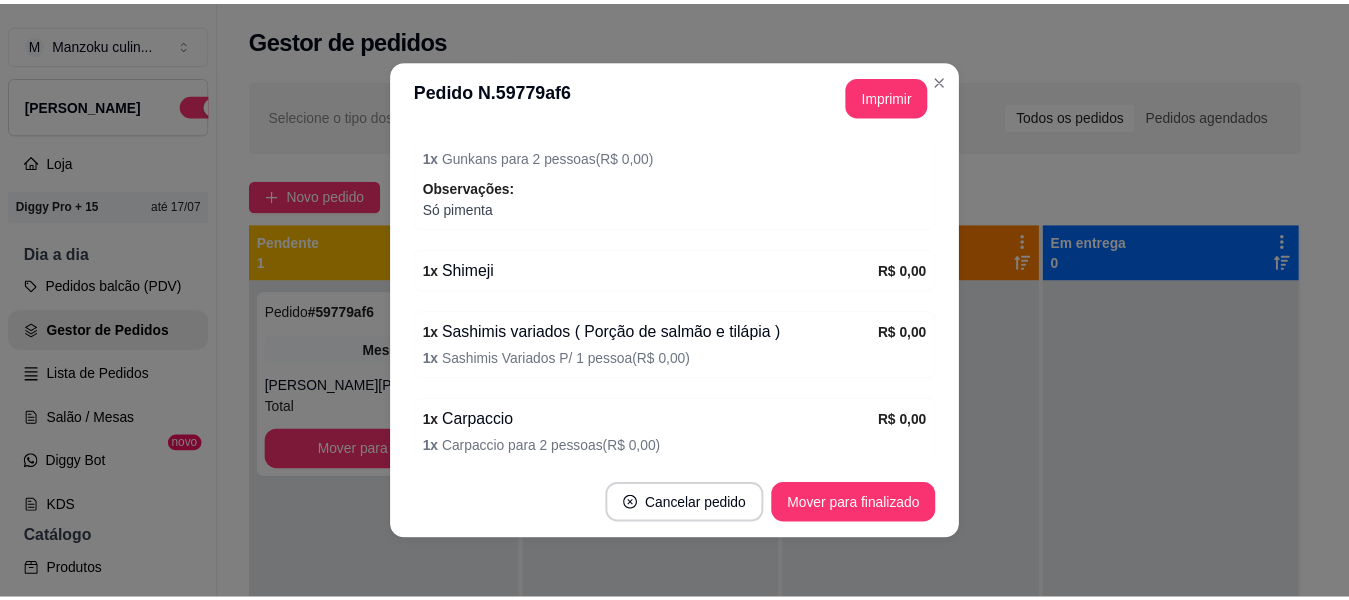 scroll, scrollTop: 500, scrollLeft: 0, axis: vertical 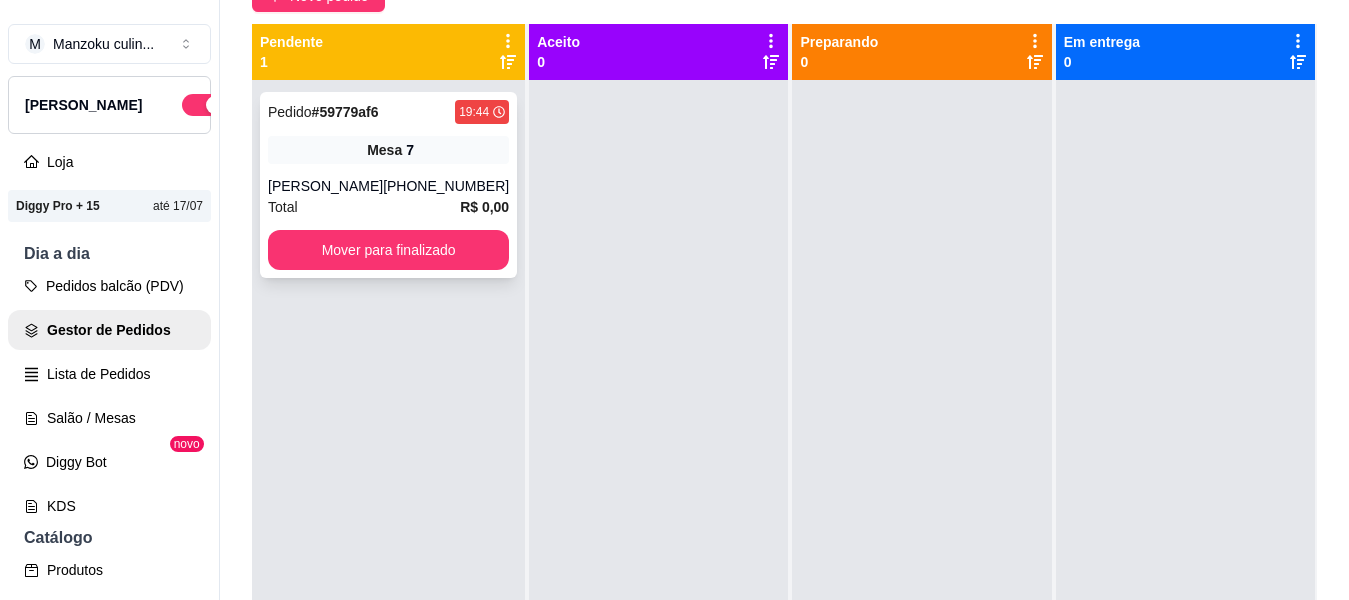 click on "Mesa 7" at bounding box center [388, 150] 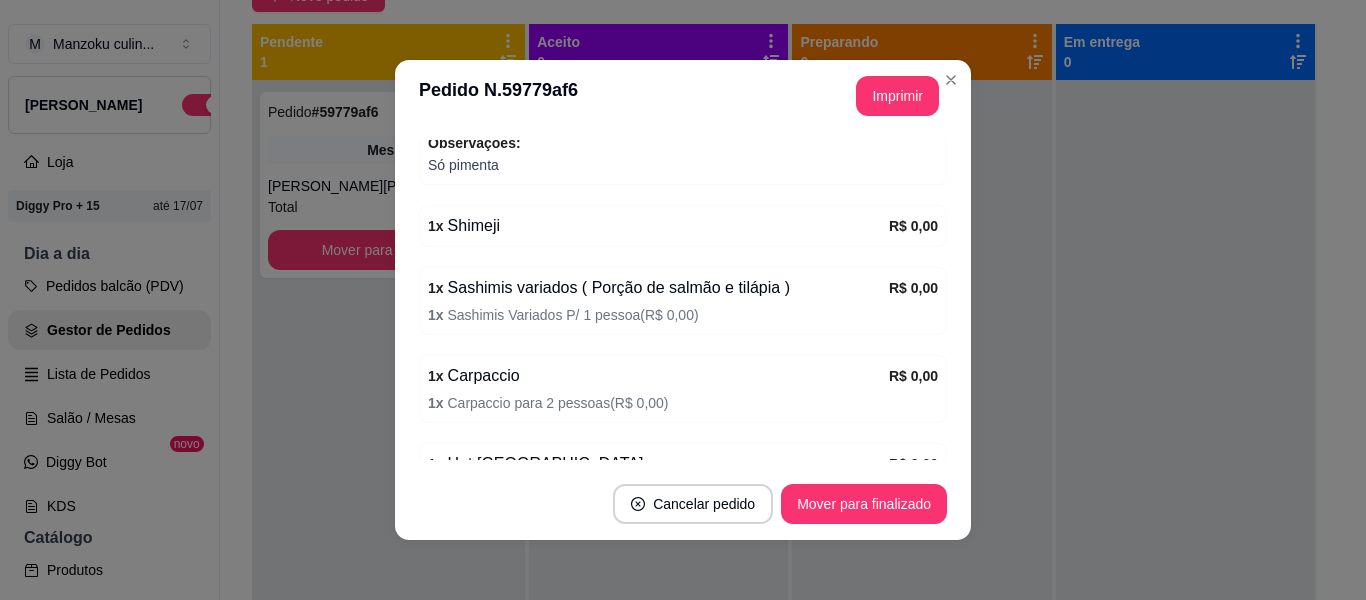 scroll, scrollTop: 701, scrollLeft: 0, axis: vertical 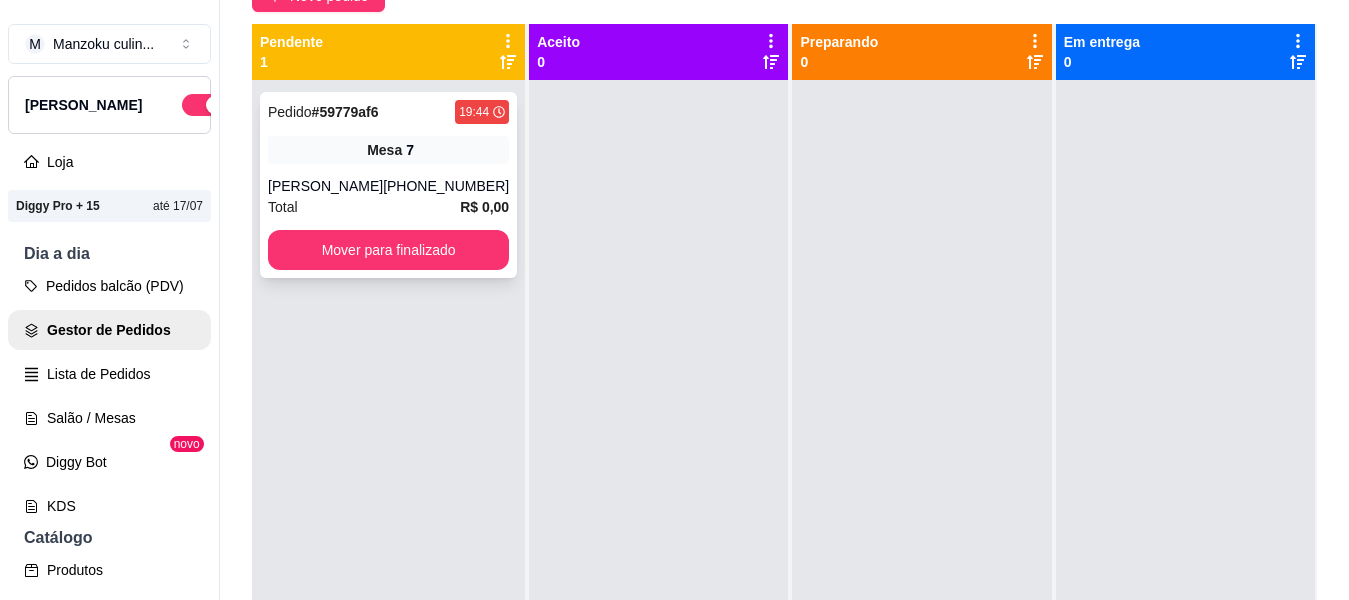 drag, startPoint x: 354, startPoint y: 228, endPoint x: 361, endPoint y: 185, distance: 43.56604 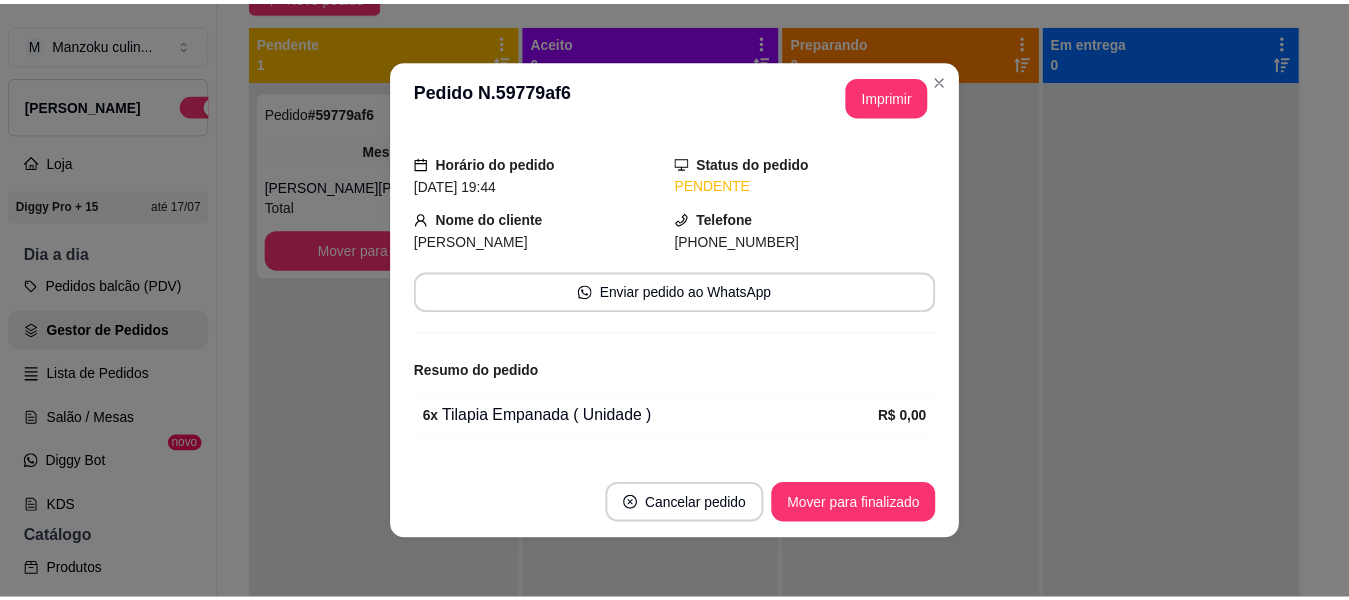 scroll, scrollTop: 1, scrollLeft: 0, axis: vertical 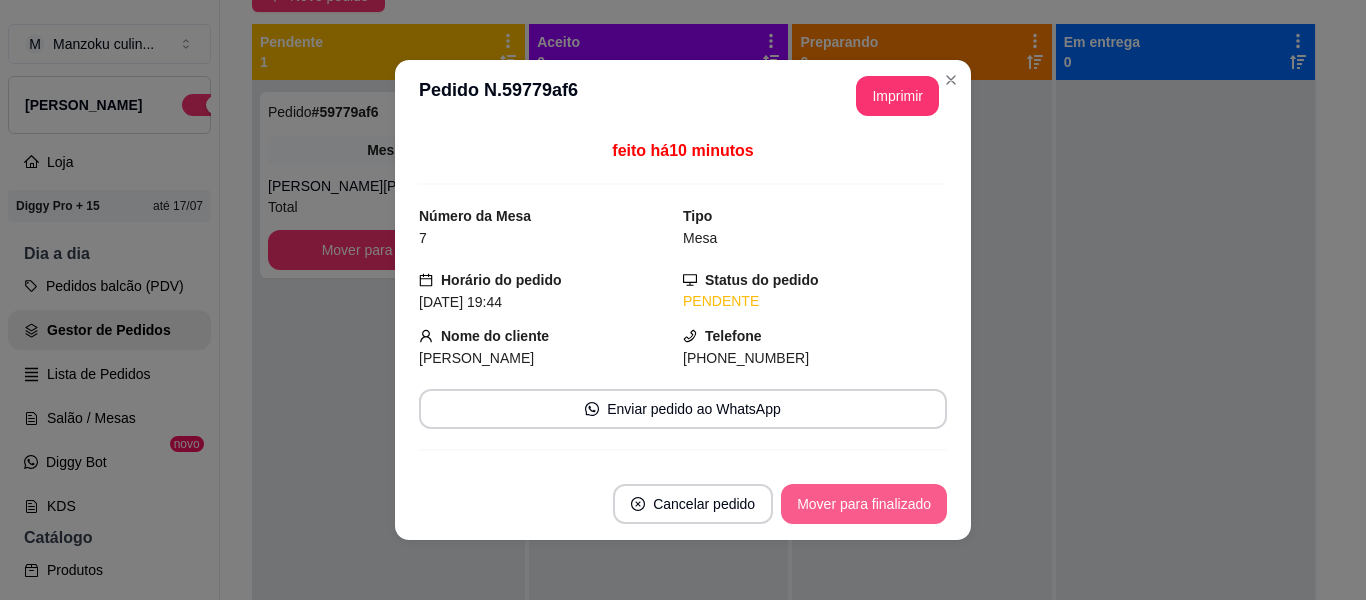 click on "Mover para finalizado" at bounding box center (864, 504) 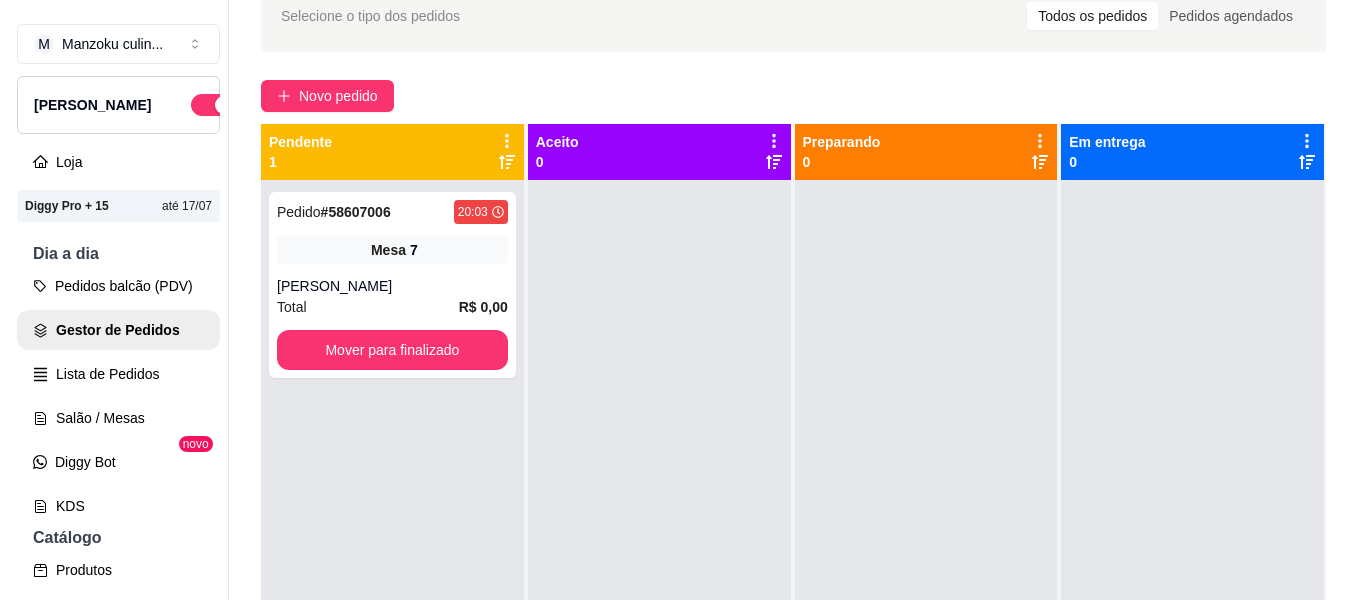scroll, scrollTop: 0, scrollLeft: 0, axis: both 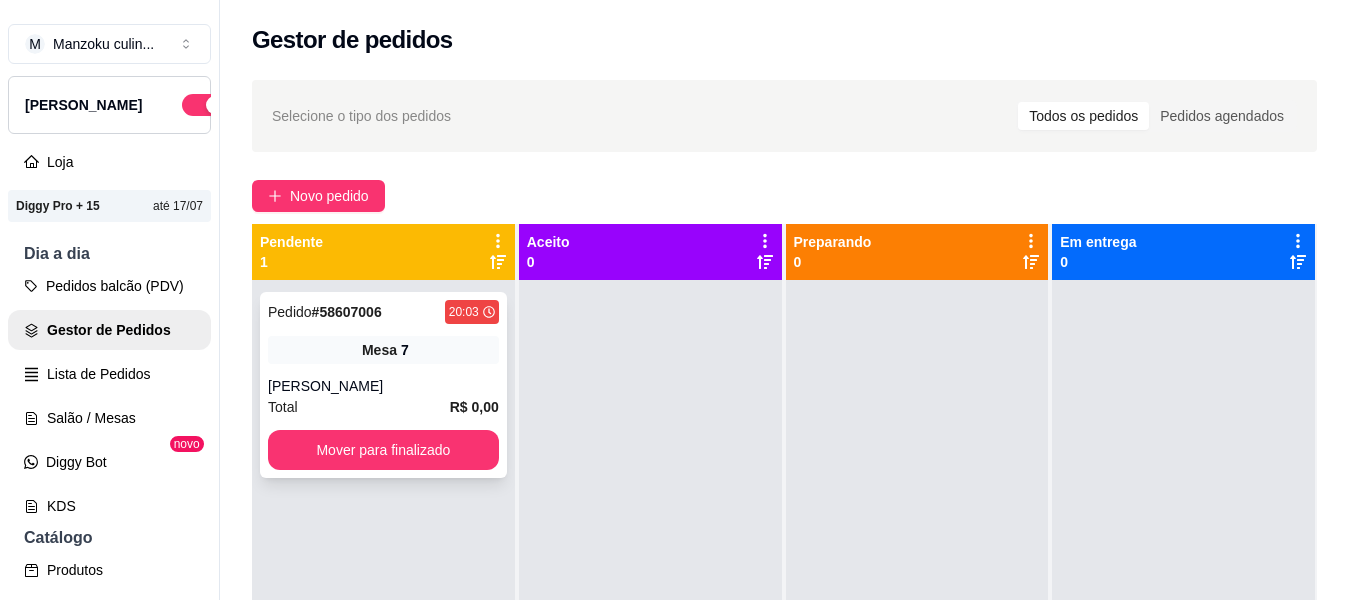 click on "Pedido  # 58607006 20:03 Mesa 7 [PERSON_NAME] Total R$ 0,00 Mover para finalizado" at bounding box center (383, 385) 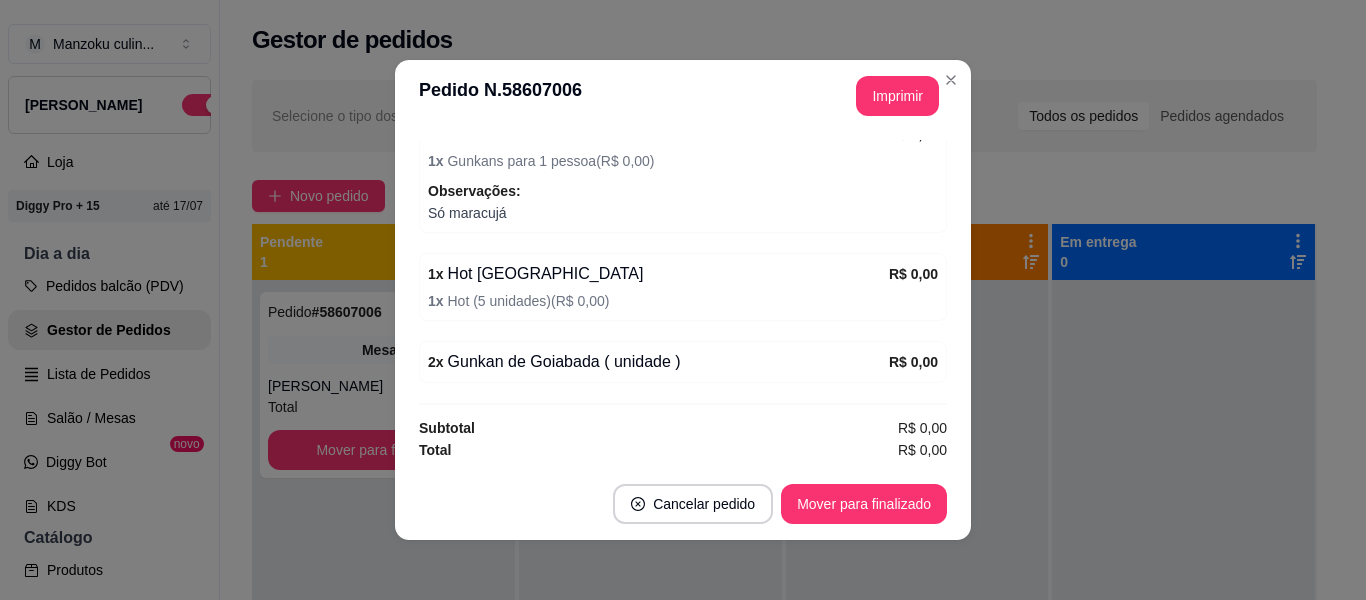 scroll, scrollTop: 511, scrollLeft: 0, axis: vertical 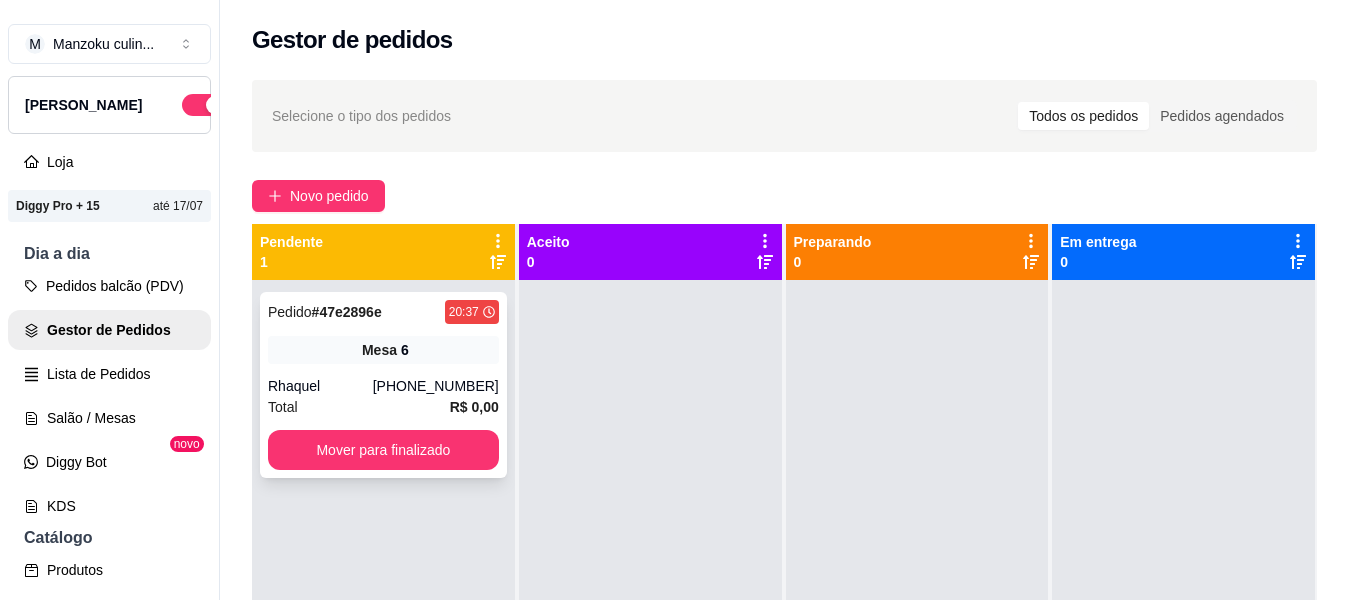 click on "Mesa 6" at bounding box center [383, 350] 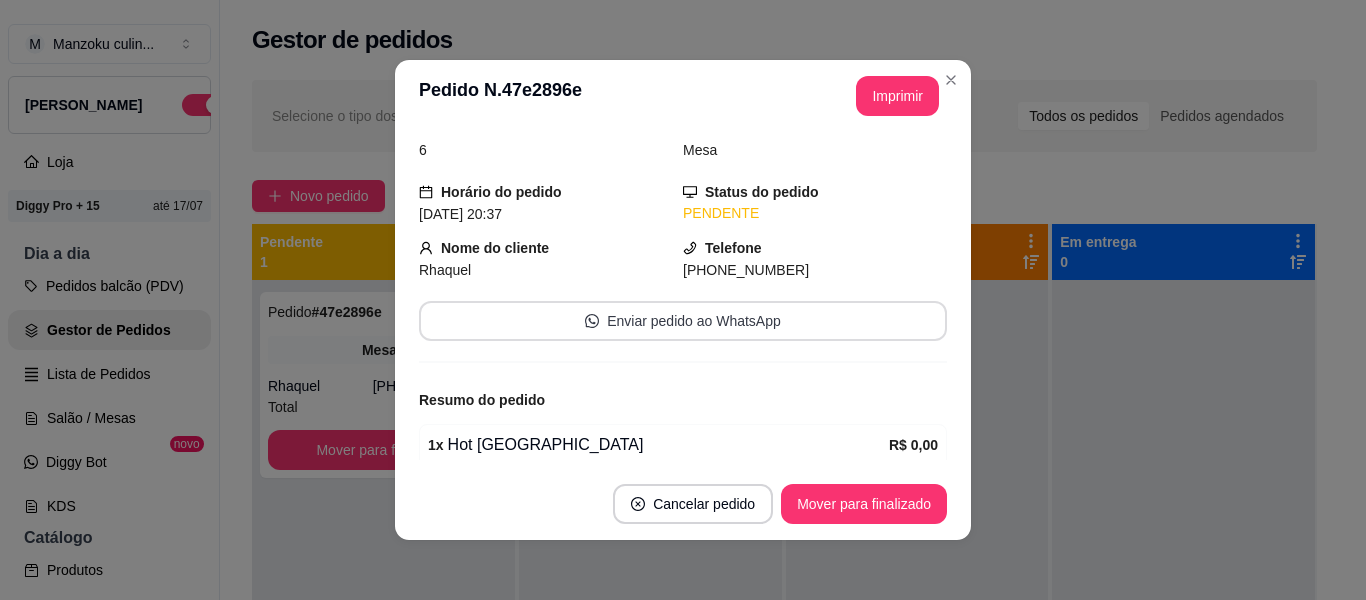 scroll, scrollTop: 199, scrollLeft: 0, axis: vertical 